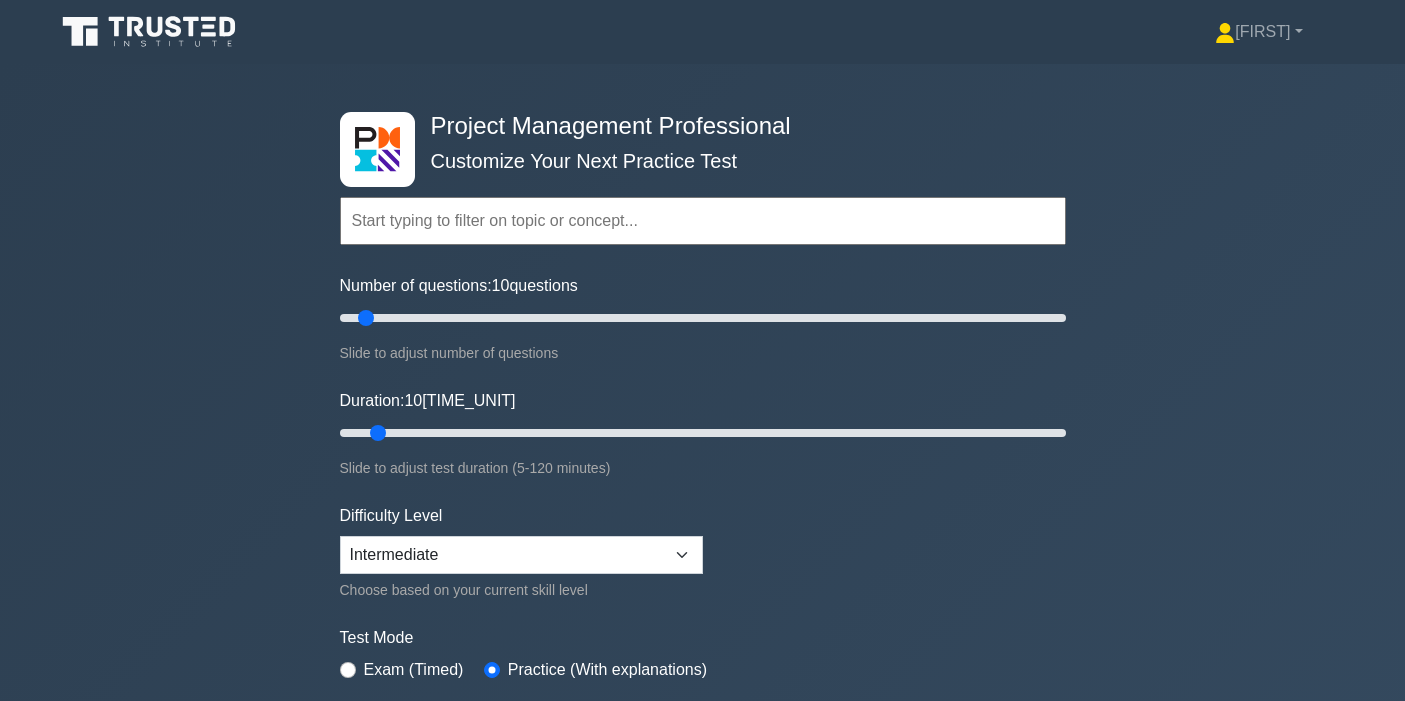 scroll, scrollTop: 583, scrollLeft: 0, axis: vertical 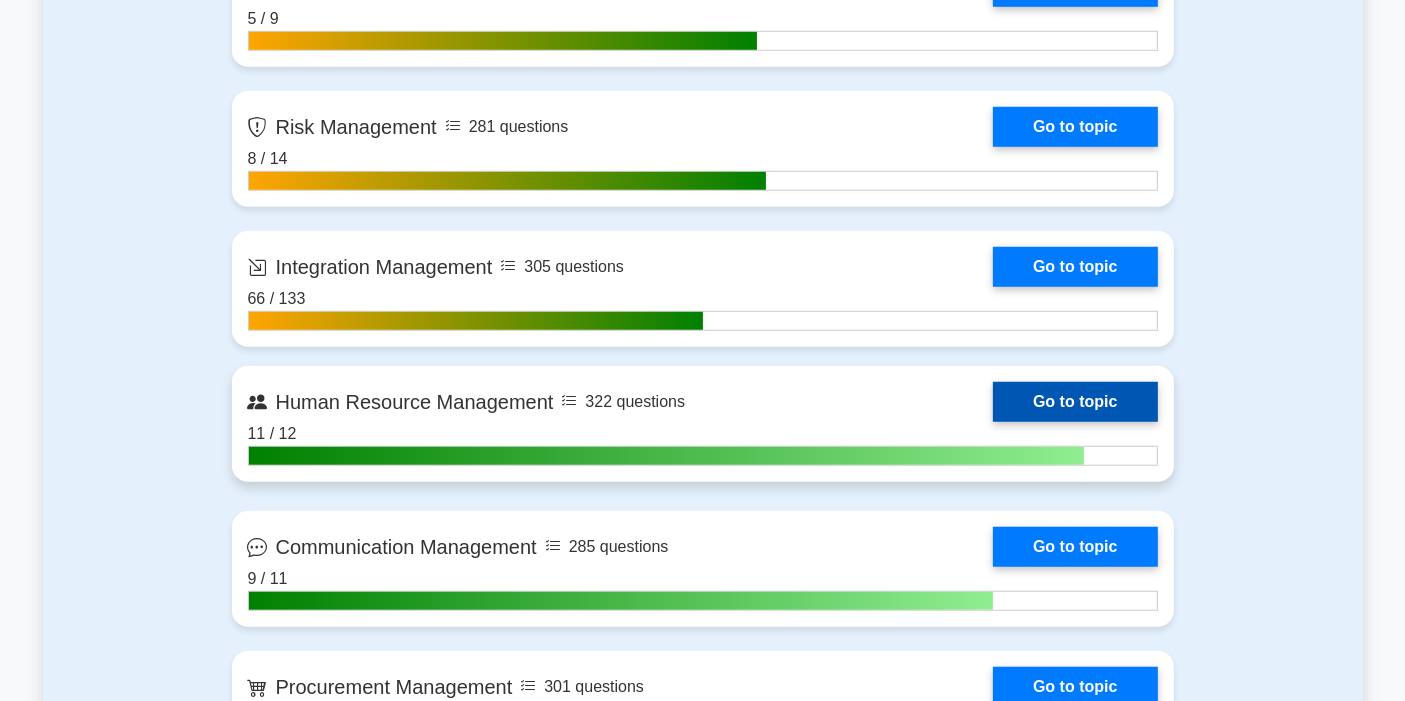 click on "Go to topic" at bounding box center (1075, 402) 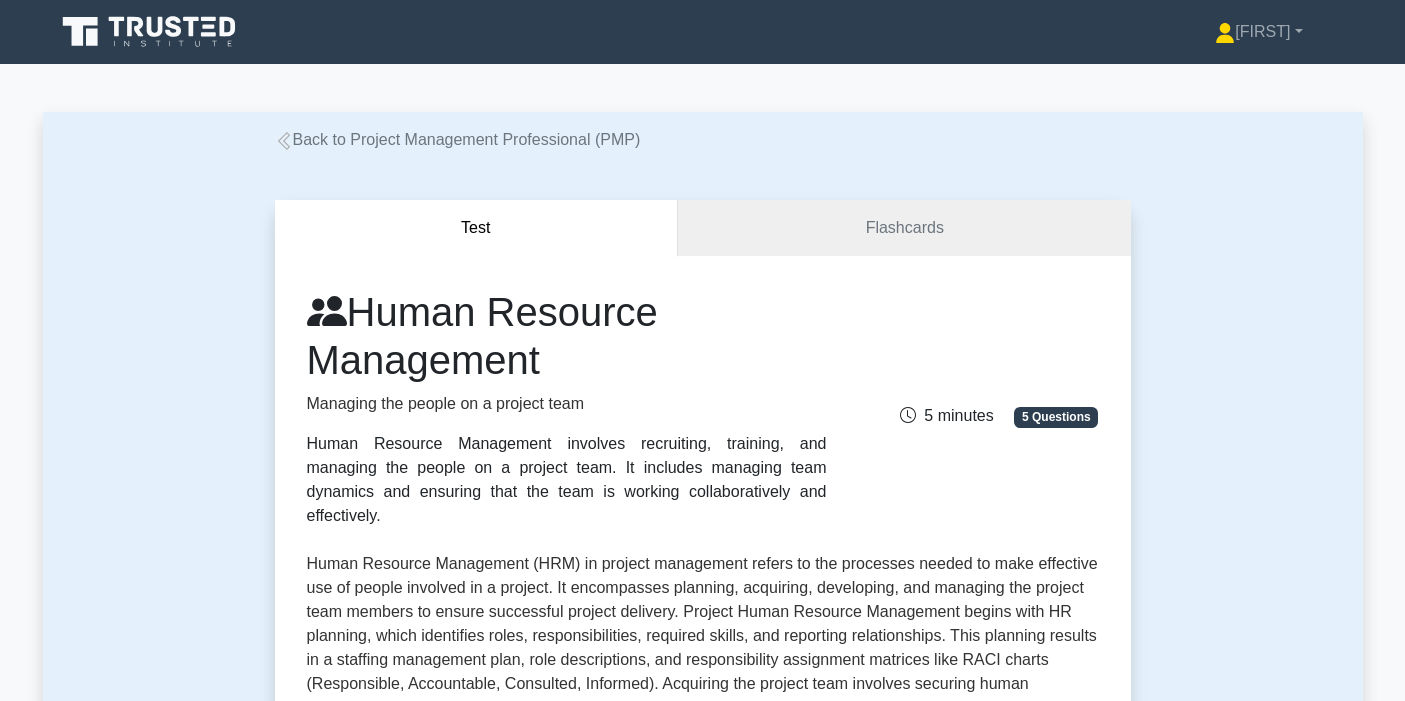 scroll, scrollTop: 141, scrollLeft: 0, axis: vertical 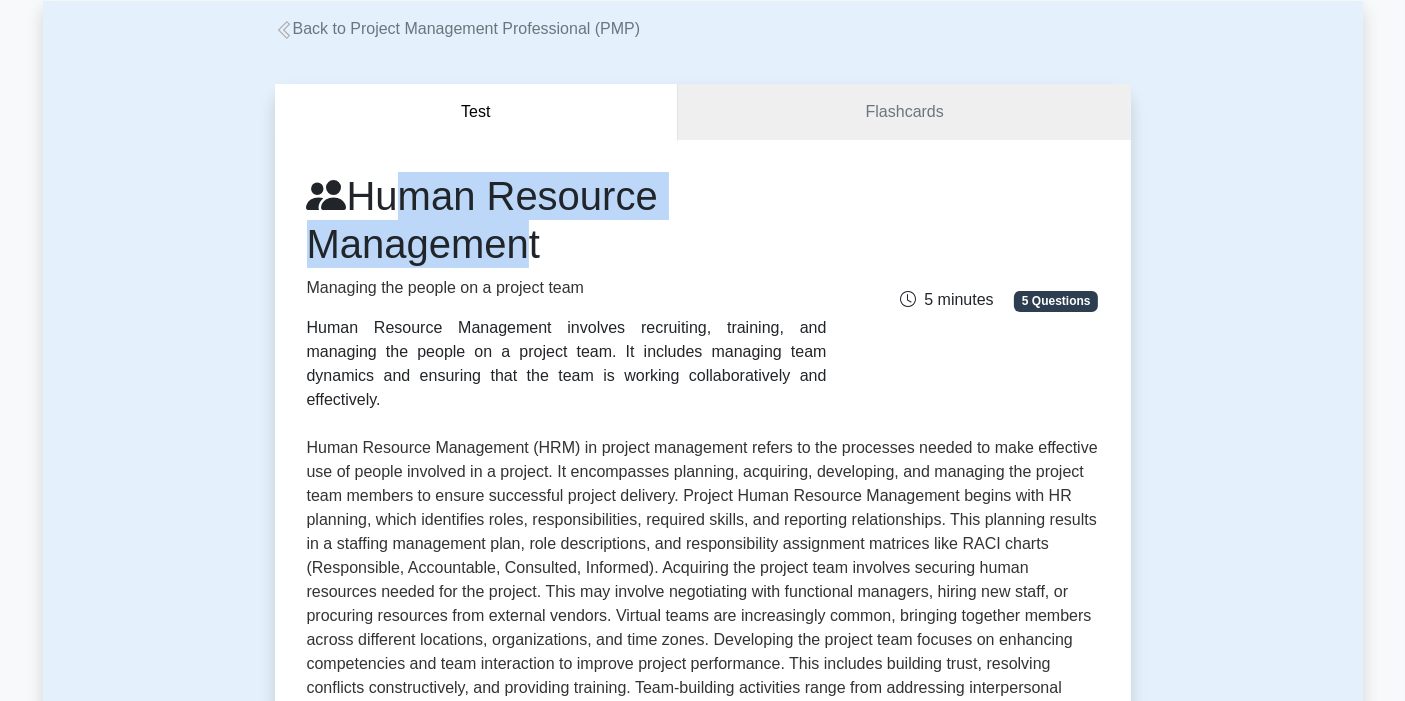 drag, startPoint x: 458, startPoint y: 243, endPoint x: 518, endPoint y: 252, distance: 60.671246 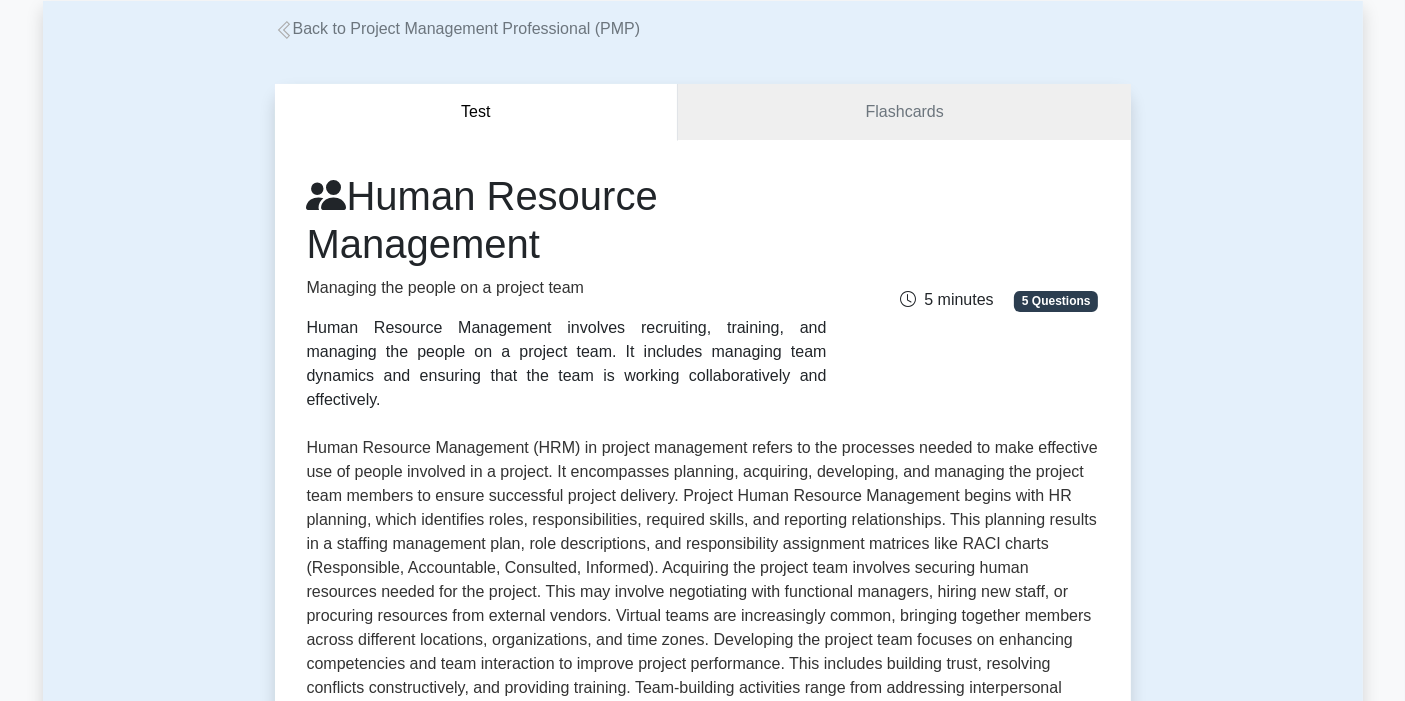 drag, startPoint x: 362, startPoint y: 193, endPoint x: 765, endPoint y: 396, distance: 451.2405 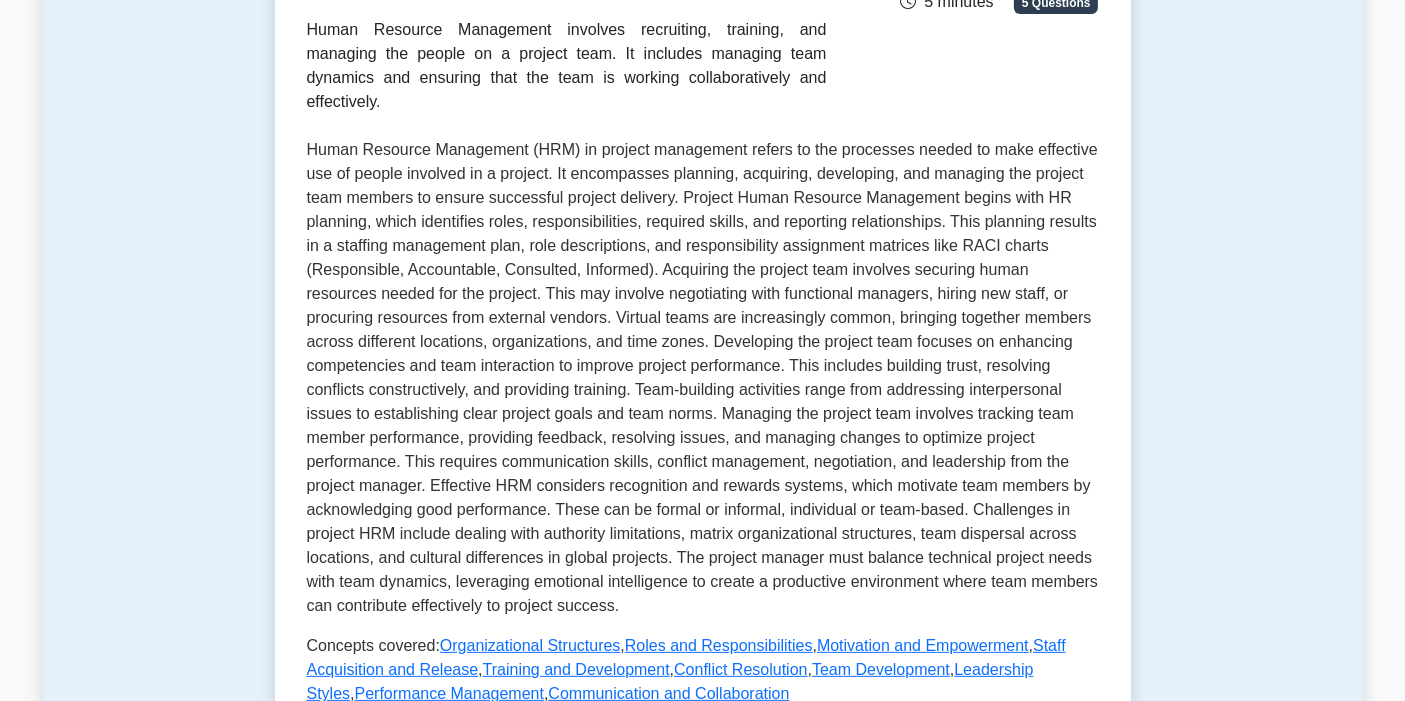 scroll, scrollTop: 444, scrollLeft: 0, axis: vertical 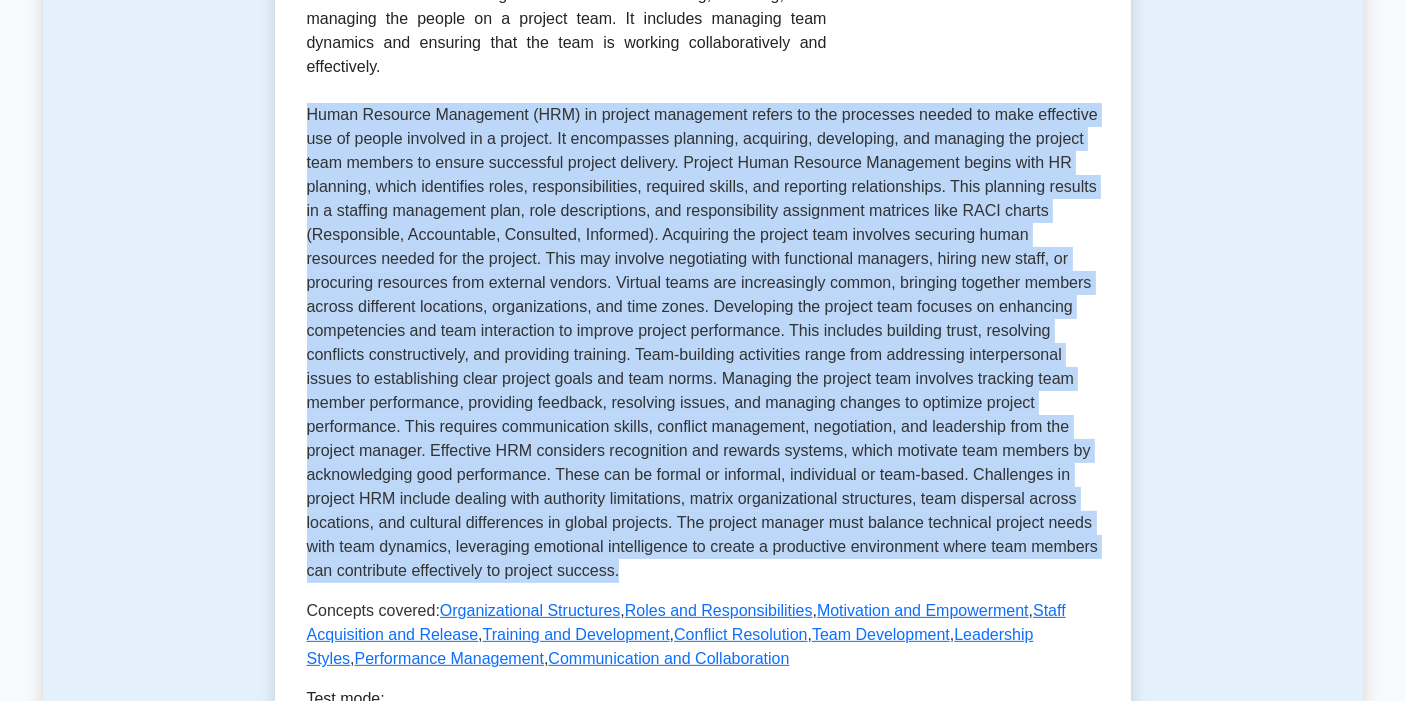 drag, startPoint x: 308, startPoint y: 84, endPoint x: 701, endPoint y: 544, distance: 605.01984 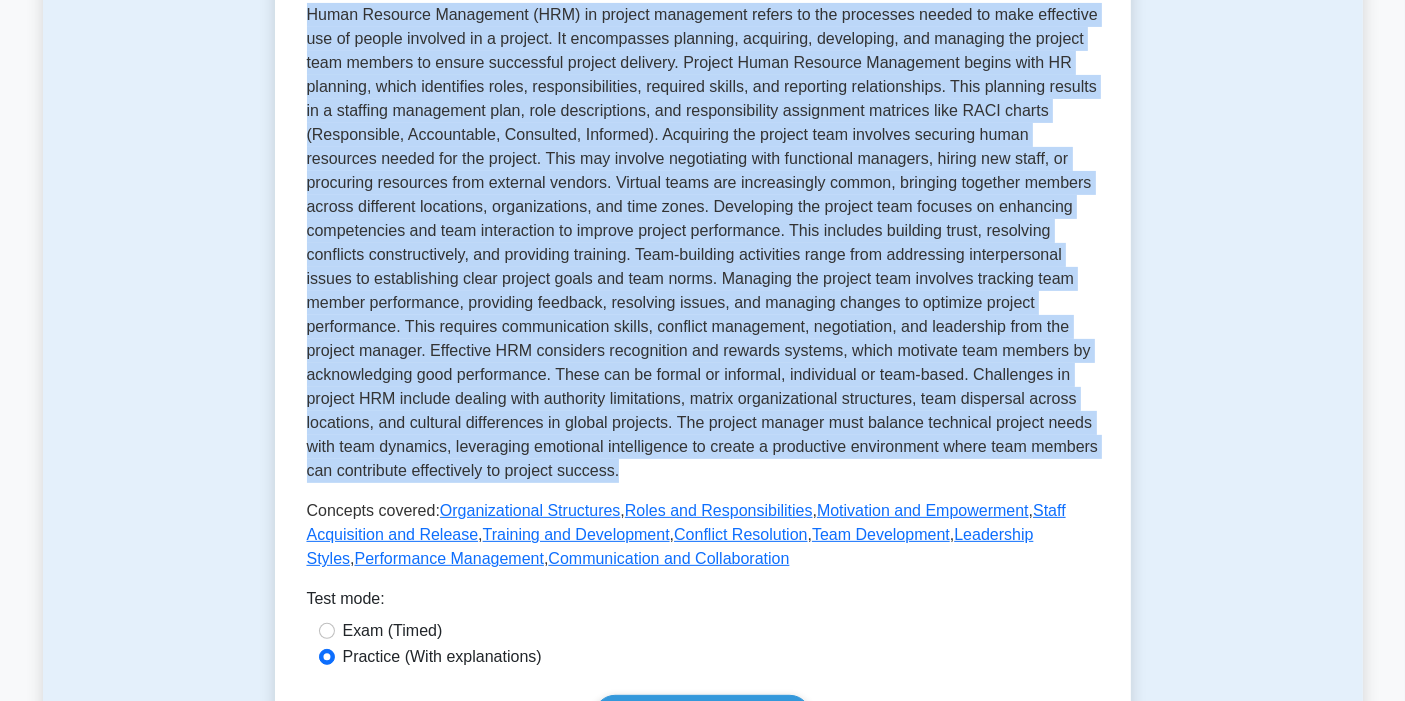 scroll, scrollTop: 777, scrollLeft: 0, axis: vertical 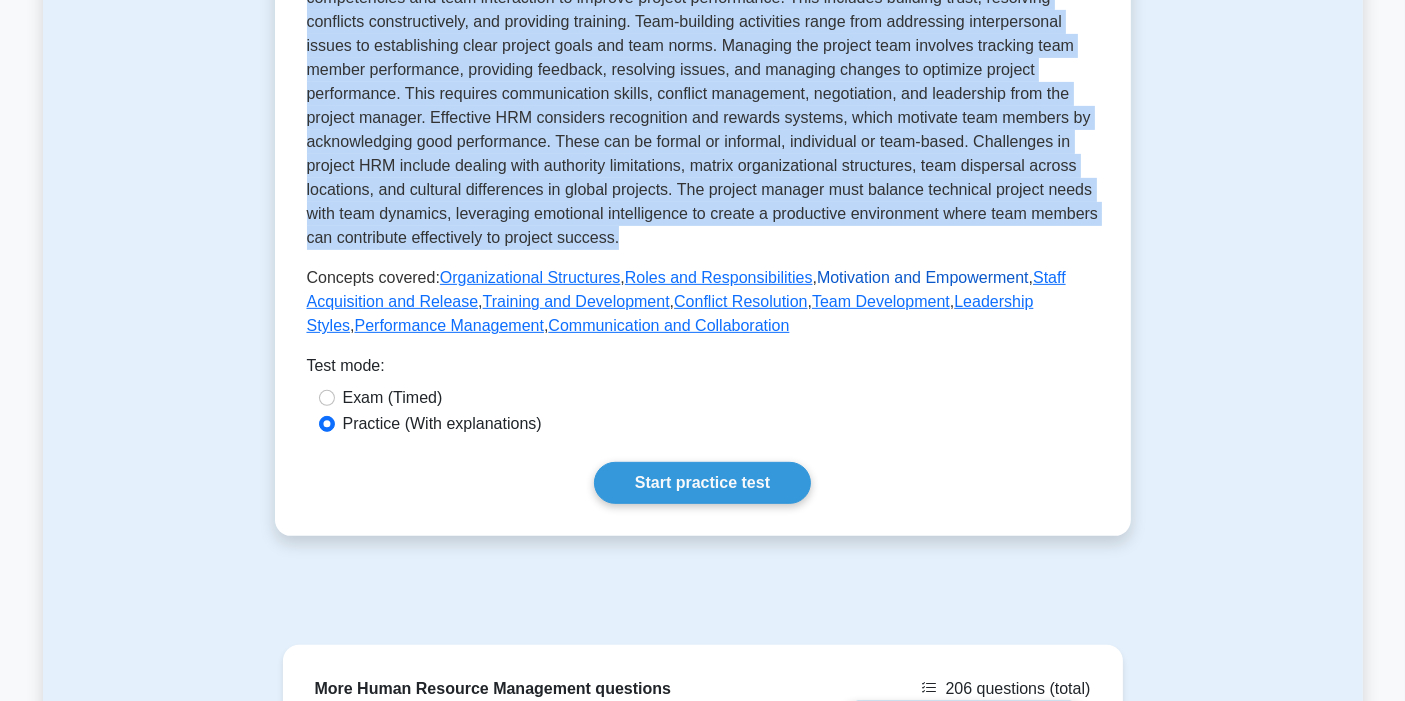 drag, startPoint x: 831, startPoint y: 250, endPoint x: 843, endPoint y: 250, distance: 12 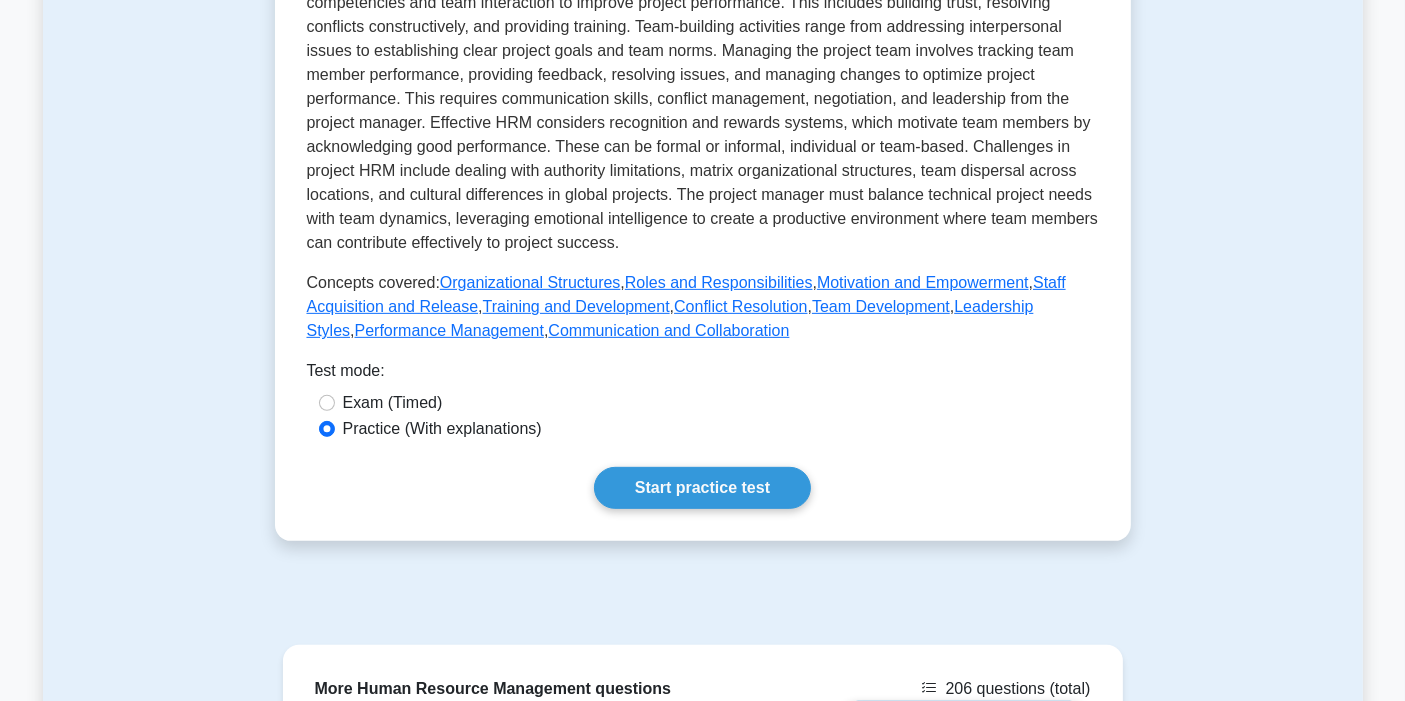 click on "Test
Flashcards
Human Resource Management
Managing the people on a project team
Human Resource Management involves recruiting, training, and managing the people on a project team. It includes managing team dynamics and ensuring that the team is working collaboratively and effectively.
," at bounding box center (703, 111) 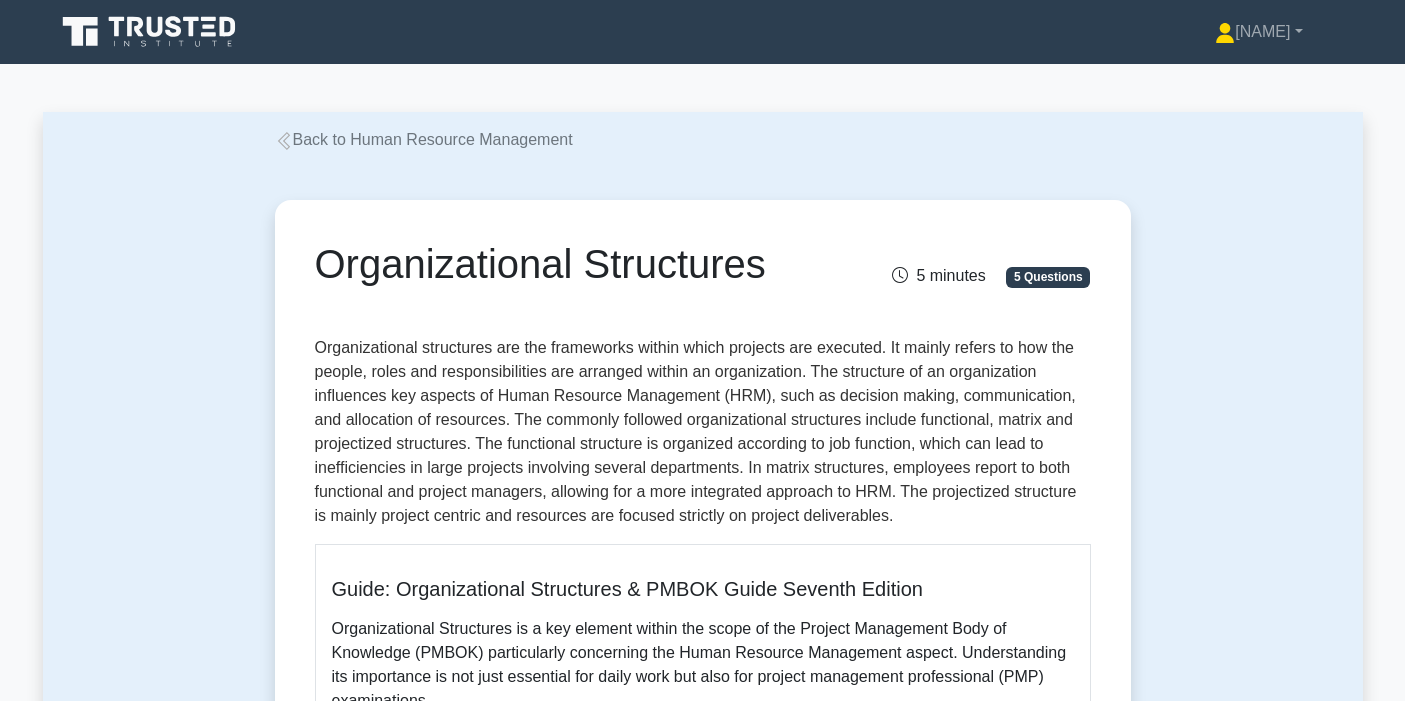 scroll, scrollTop: 0, scrollLeft: 0, axis: both 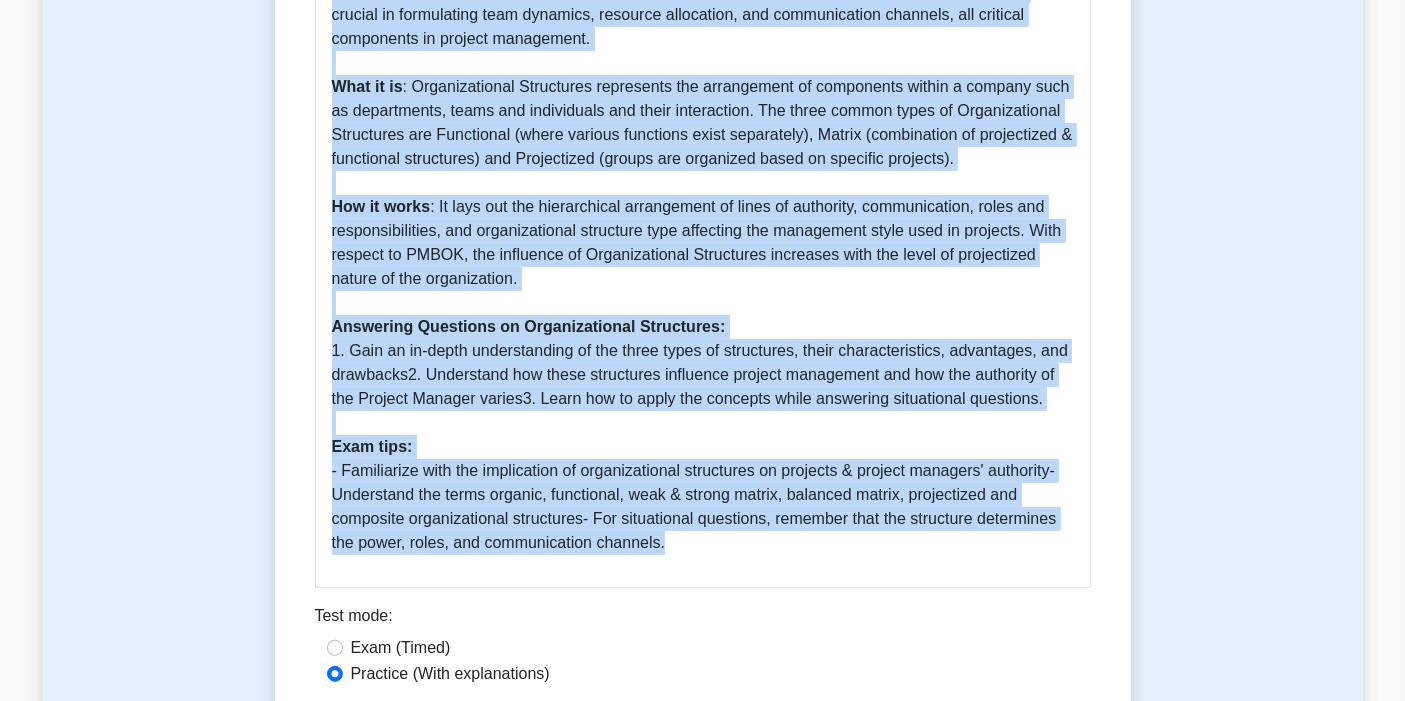 drag, startPoint x: 318, startPoint y: 257, endPoint x: 881, endPoint y: 552, distance: 635.6052 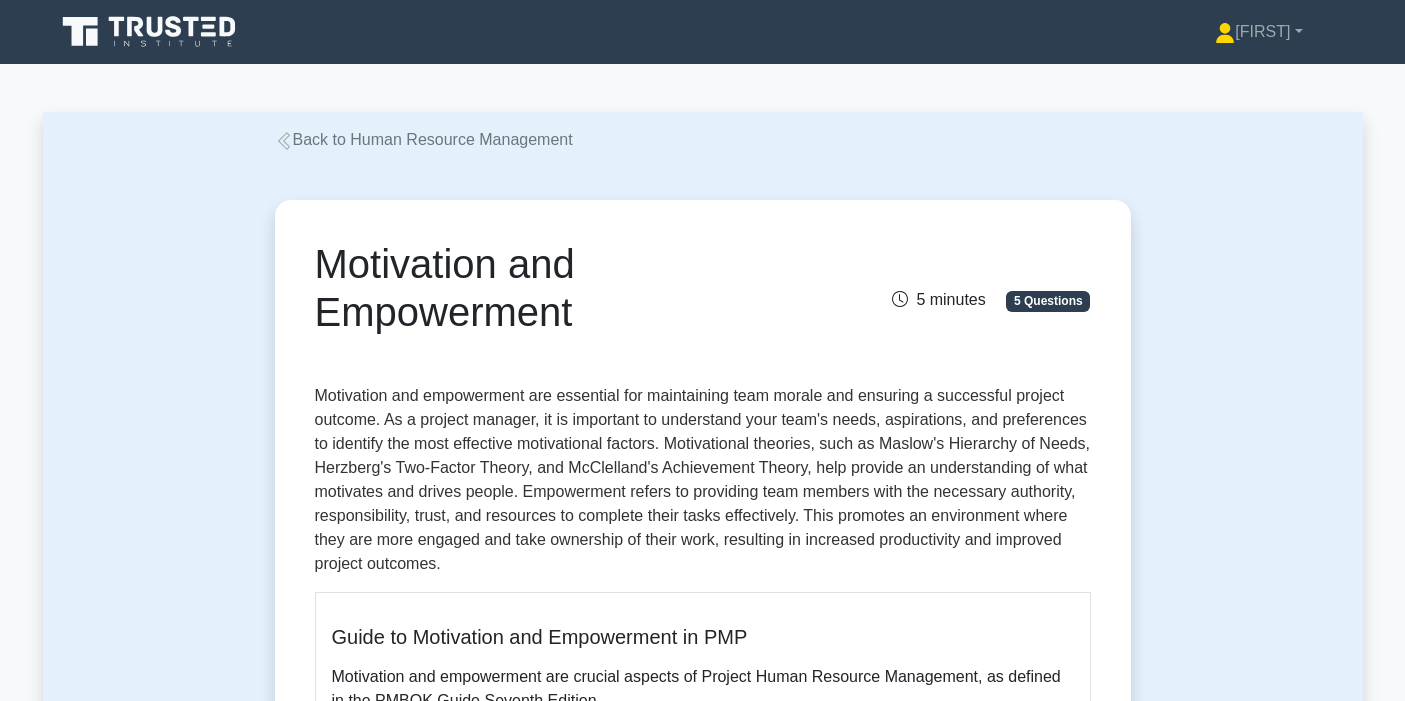 scroll, scrollTop: 0, scrollLeft: 0, axis: both 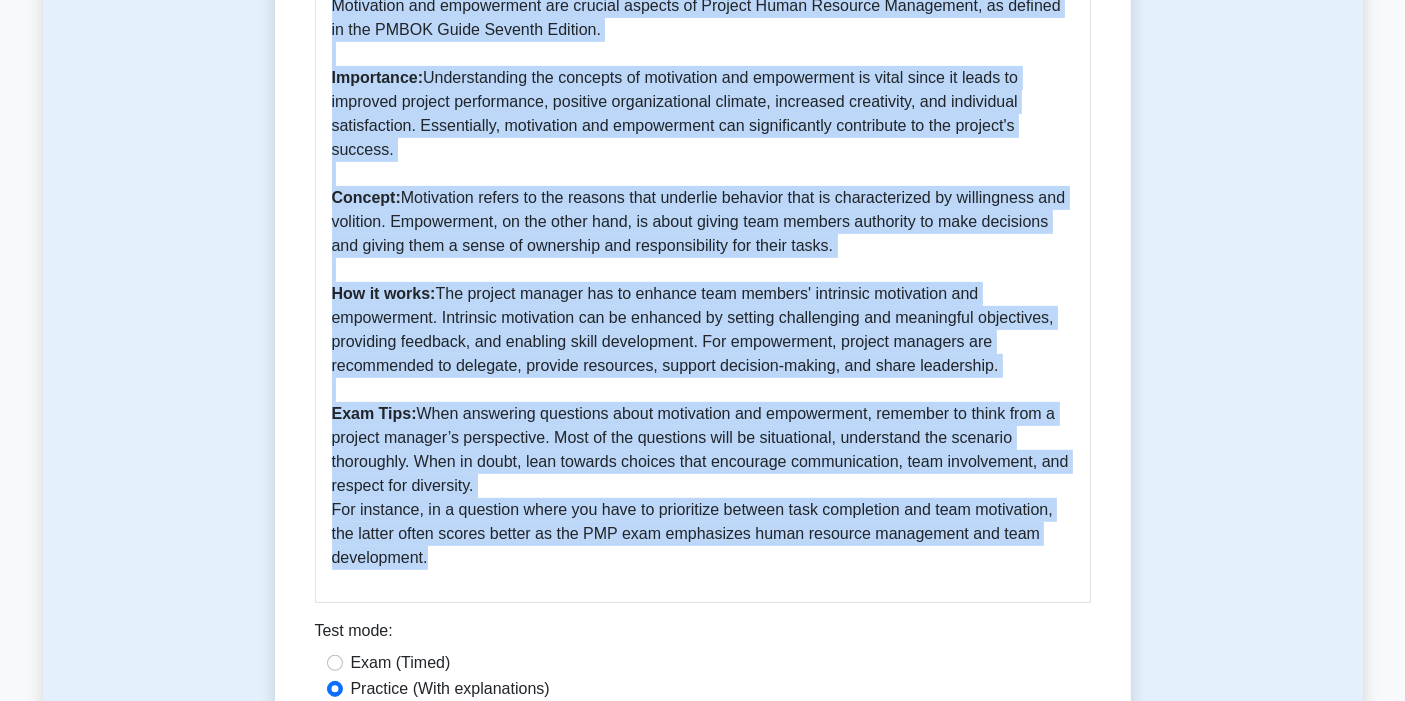 drag, startPoint x: 309, startPoint y: 254, endPoint x: 597, endPoint y: 555, distance: 416.5873 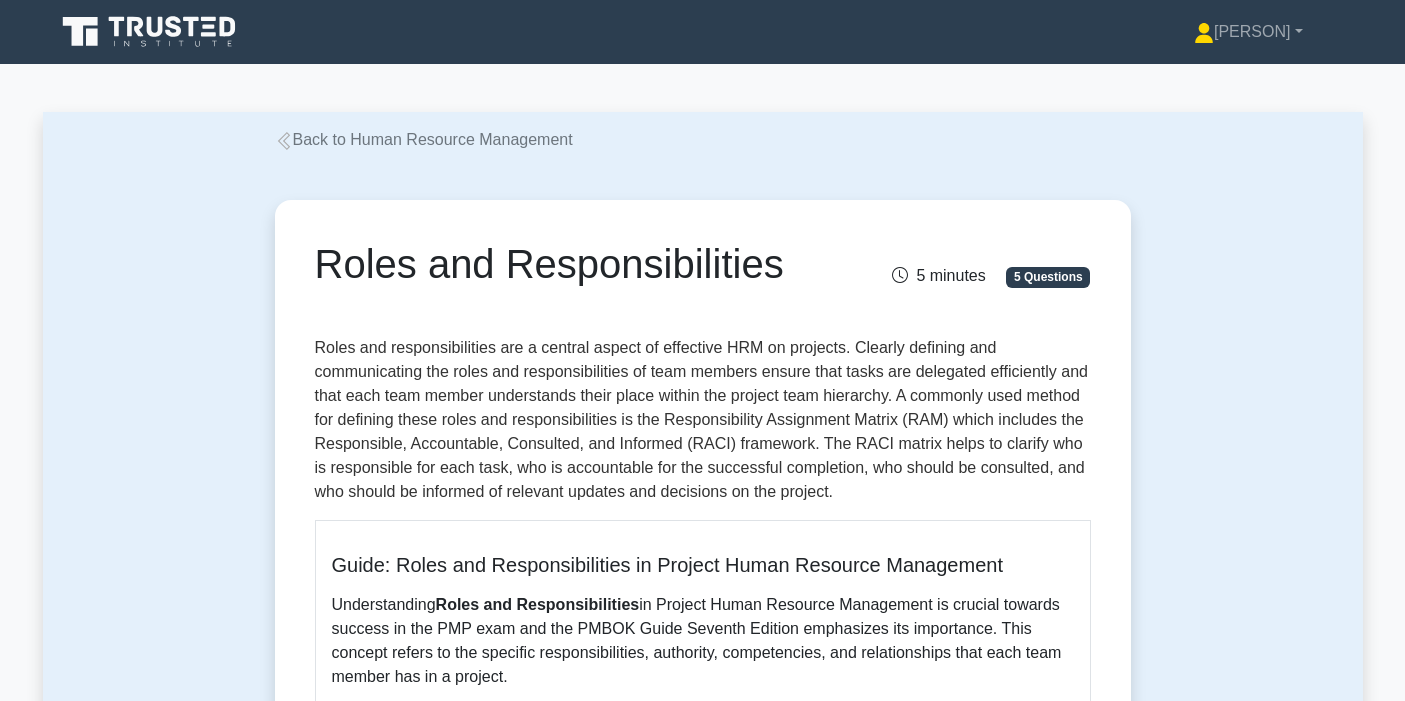scroll, scrollTop: 0, scrollLeft: 0, axis: both 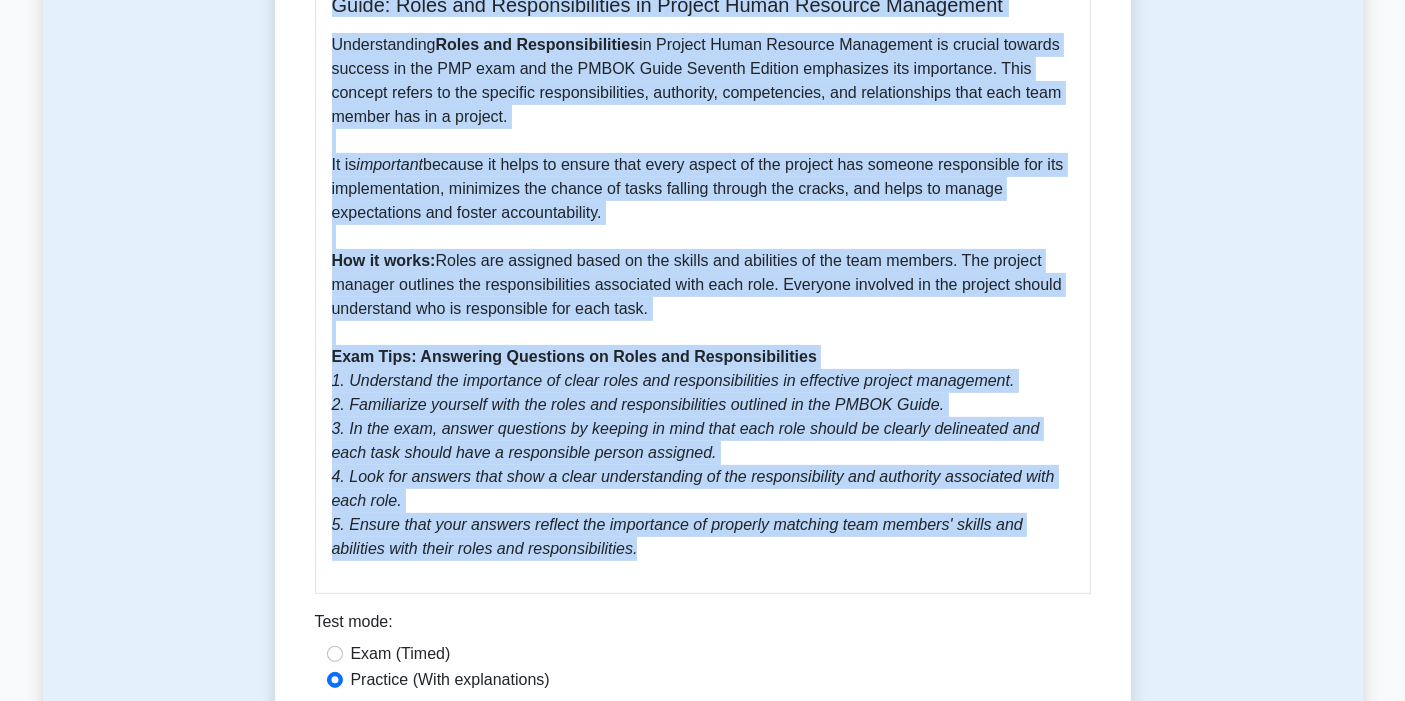 drag, startPoint x: 373, startPoint y: 170, endPoint x: 683, endPoint y: 558, distance: 496.63266 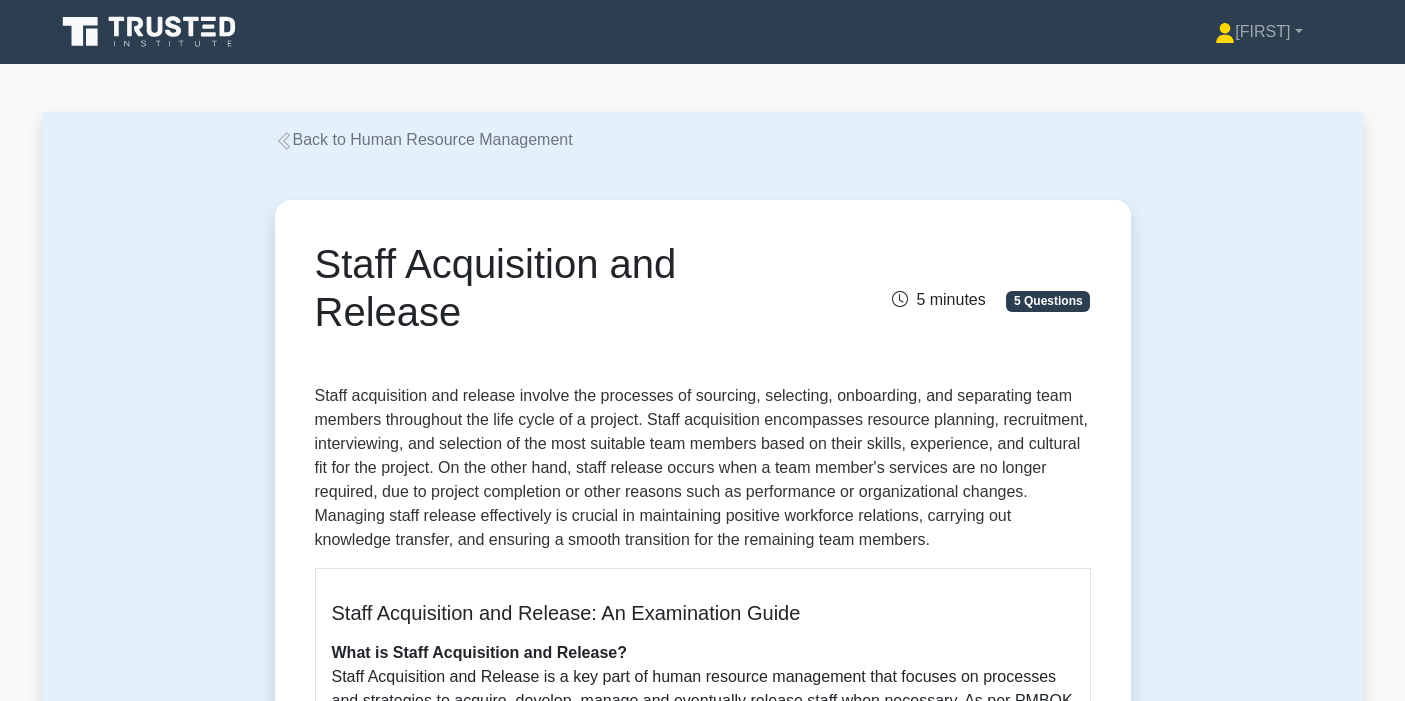 scroll, scrollTop: 0, scrollLeft: 0, axis: both 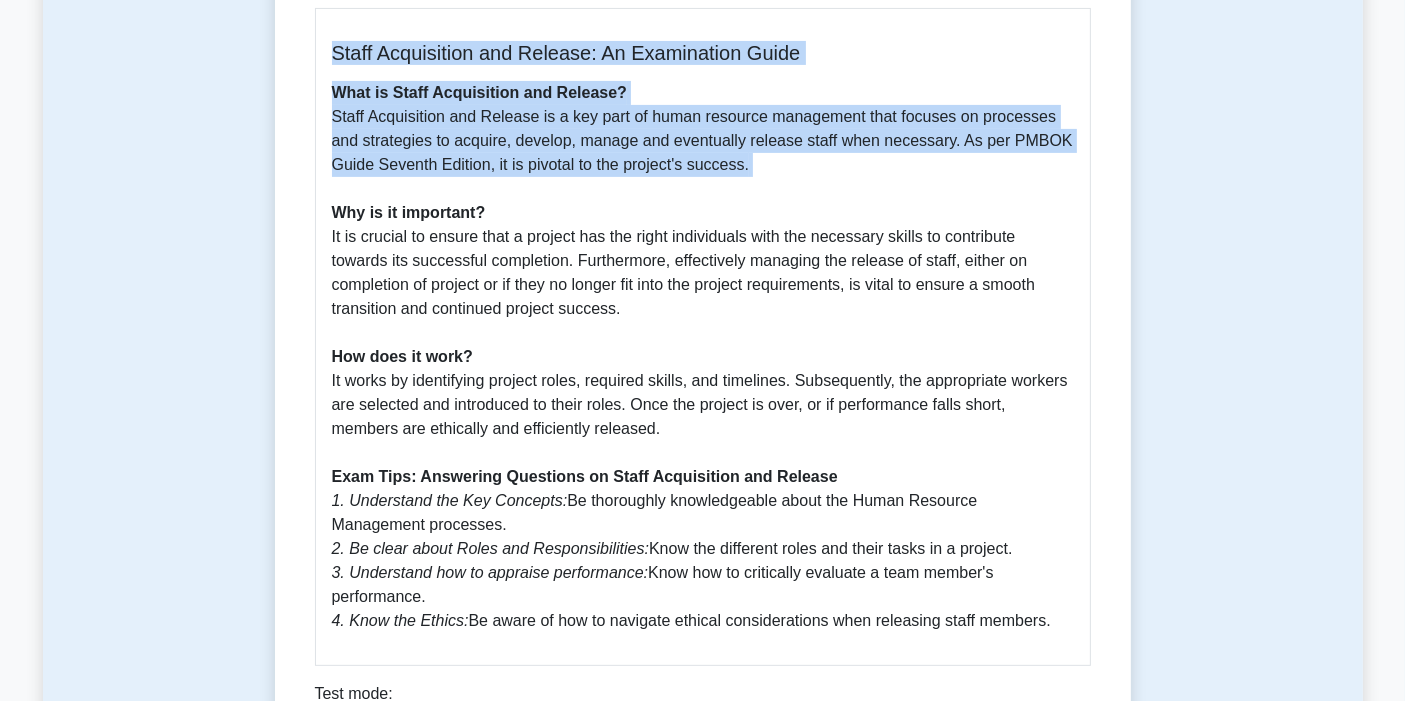 drag, startPoint x: 311, startPoint y: 24, endPoint x: 1080, endPoint y: 627, distance: 977.22565 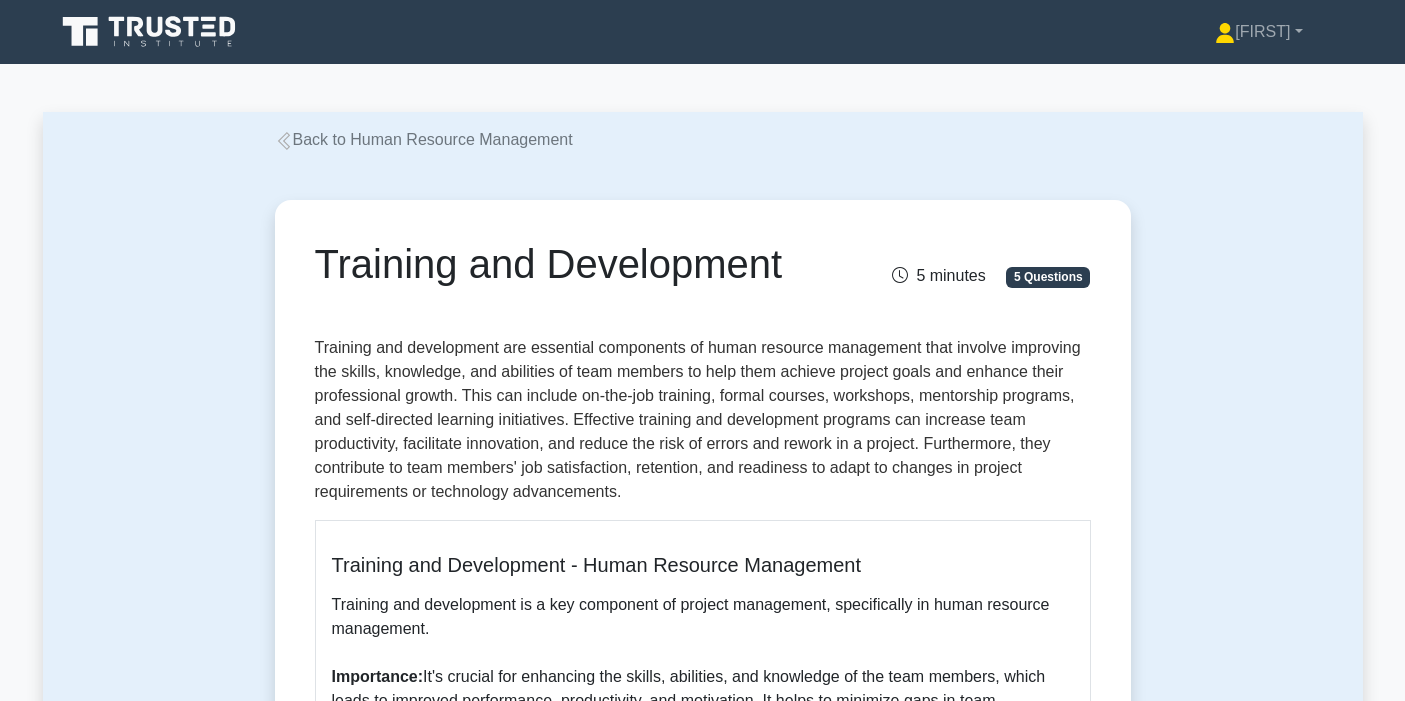 scroll, scrollTop: 0, scrollLeft: 0, axis: both 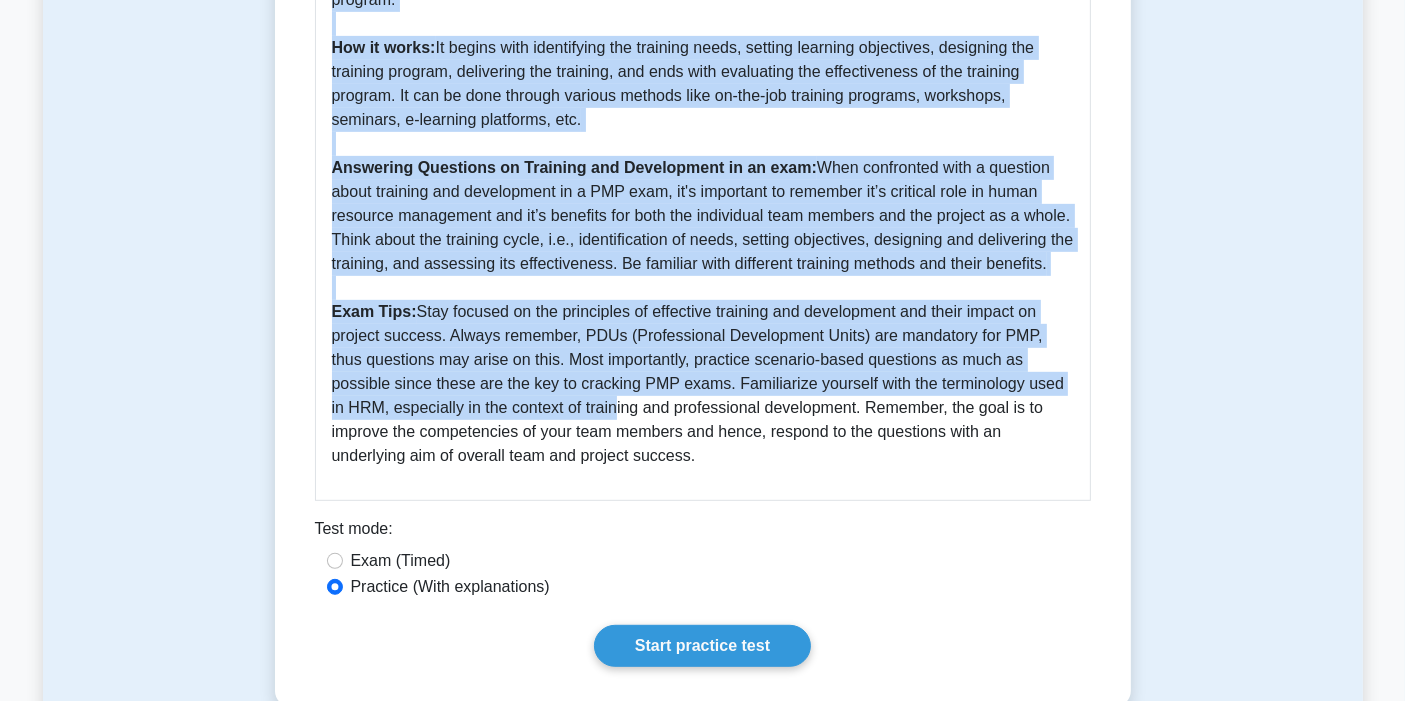 drag, startPoint x: 321, startPoint y: 261, endPoint x: 586, endPoint y: 459, distance: 330.80054 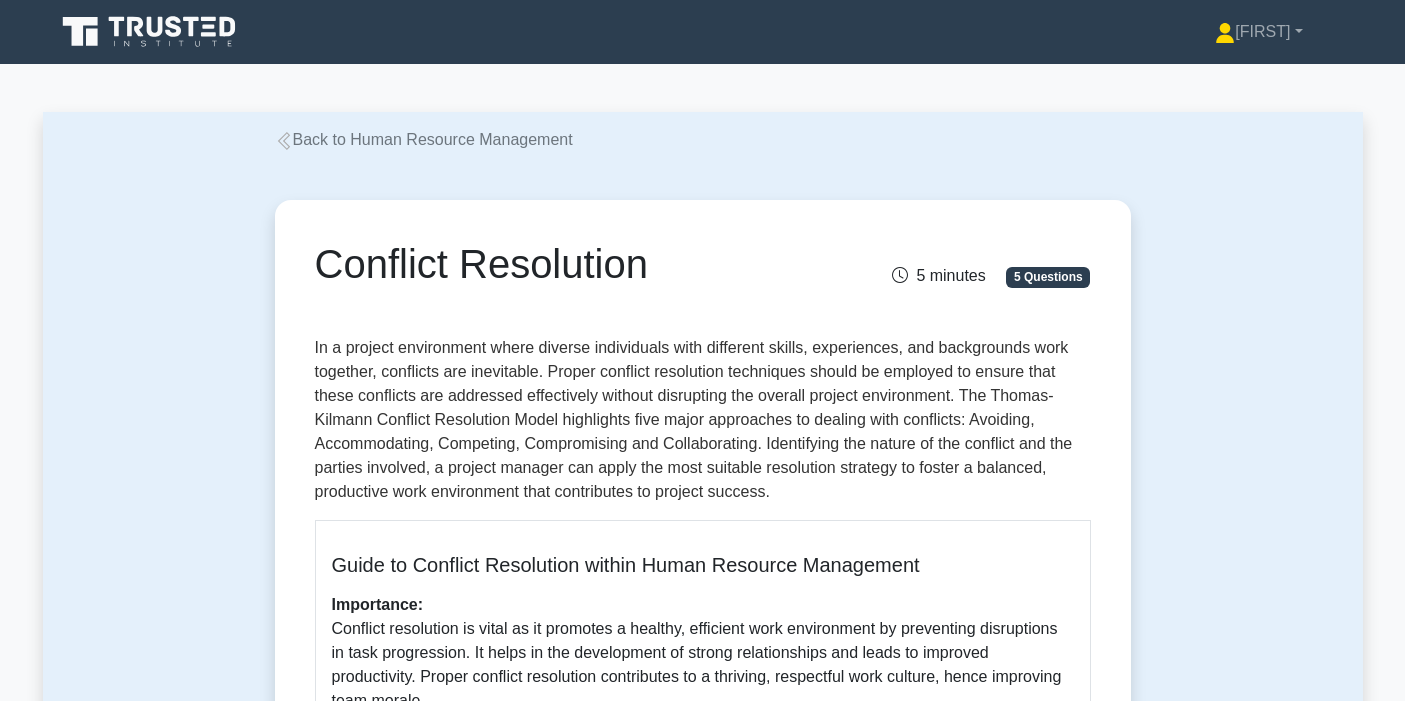 scroll, scrollTop: 0, scrollLeft: 0, axis: both 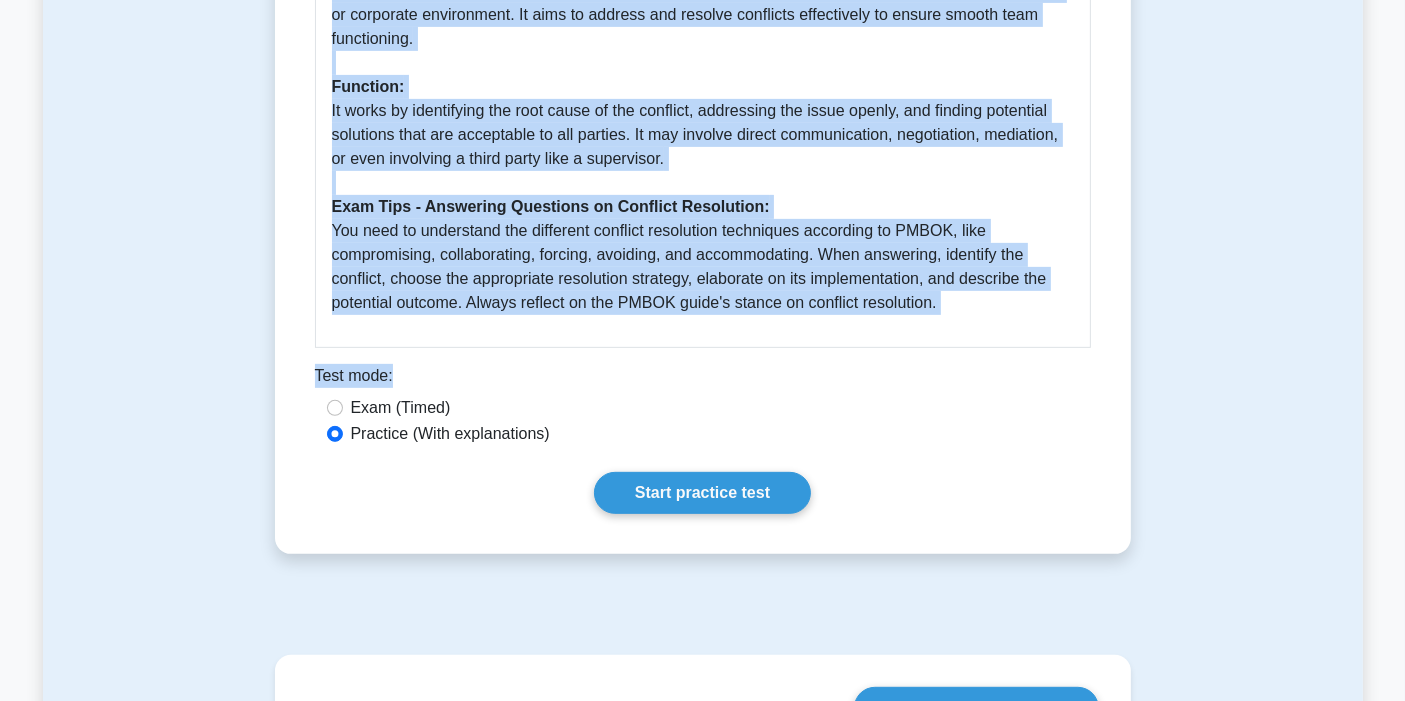 drag, startPoint x: 317, startPoint y: 263, endPoint x: 957, endPoint y: 298, distance: 640.9563 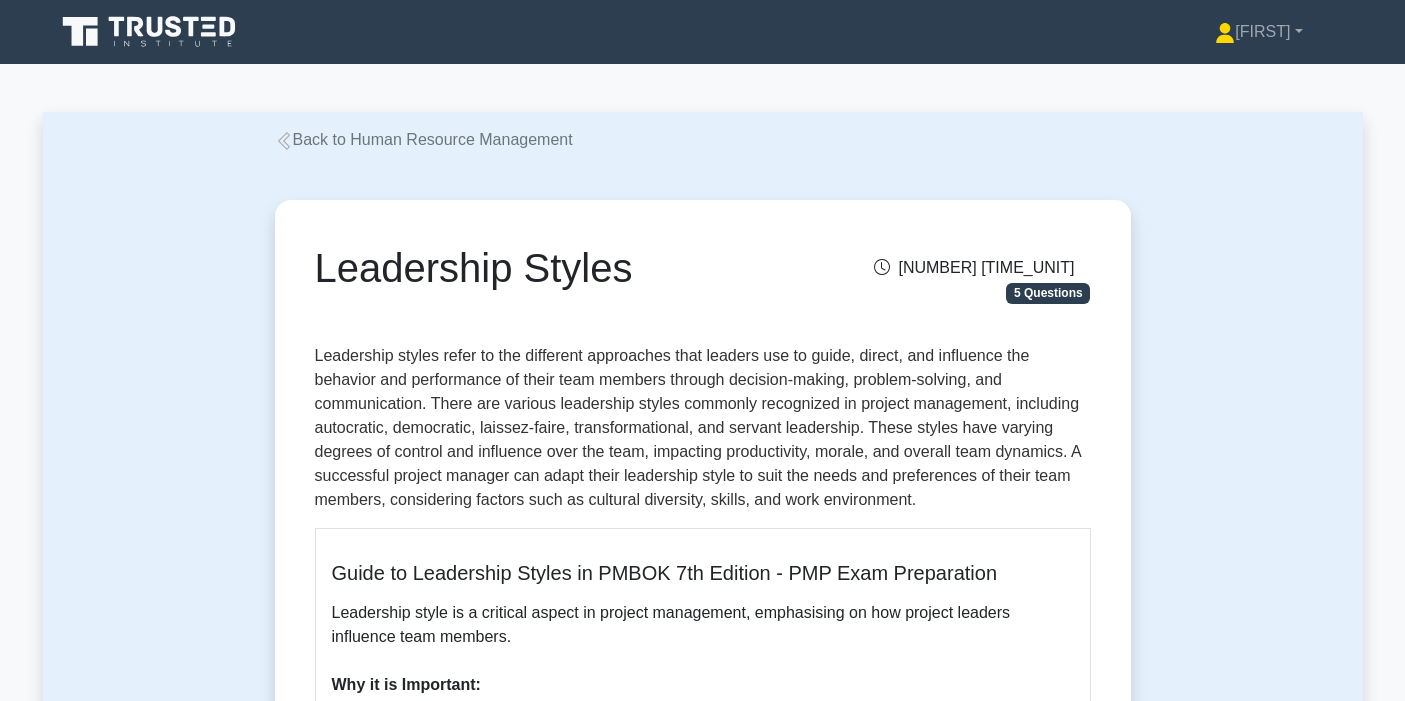 scroll, scrollTop: 0, scrollLeft: 0, axis: both 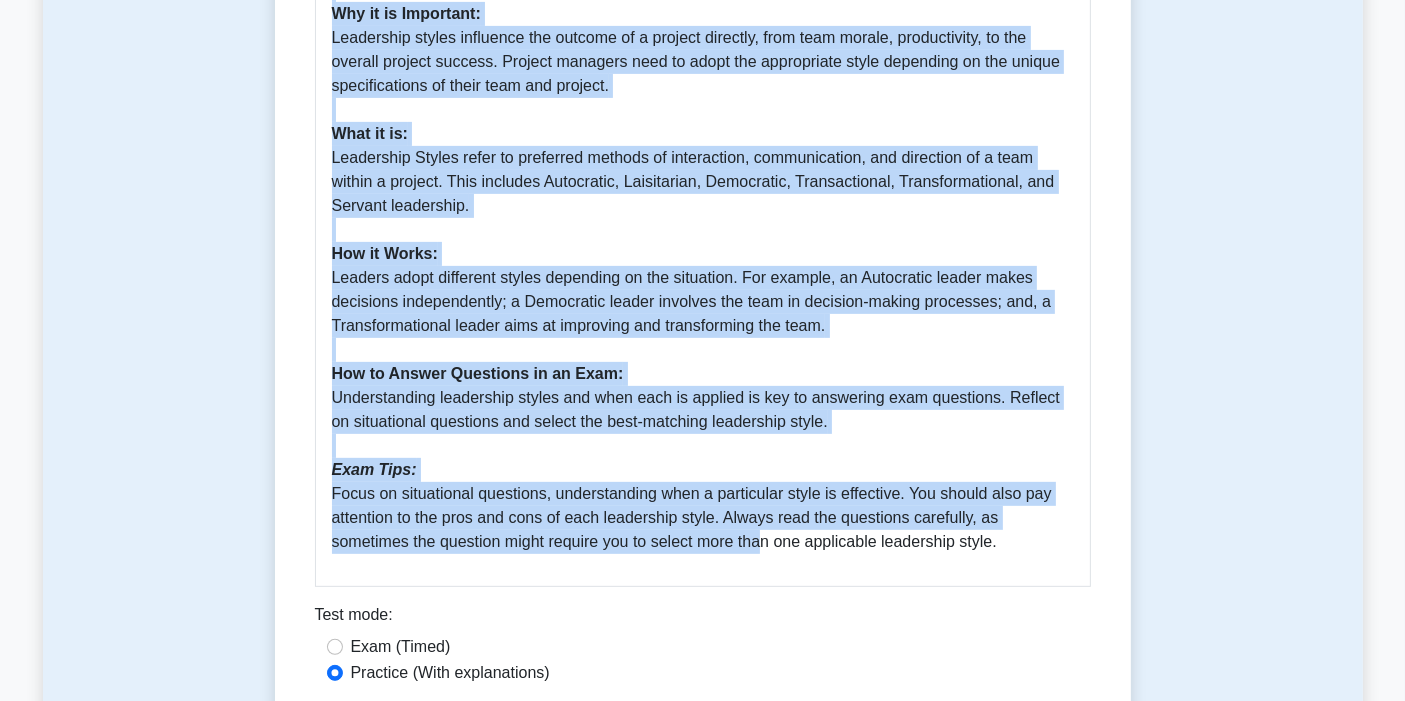 drag, startPoint x: 326, startPoint y: 267, endPoint x: 1029, endPoint y: 563, distance: 762.77454 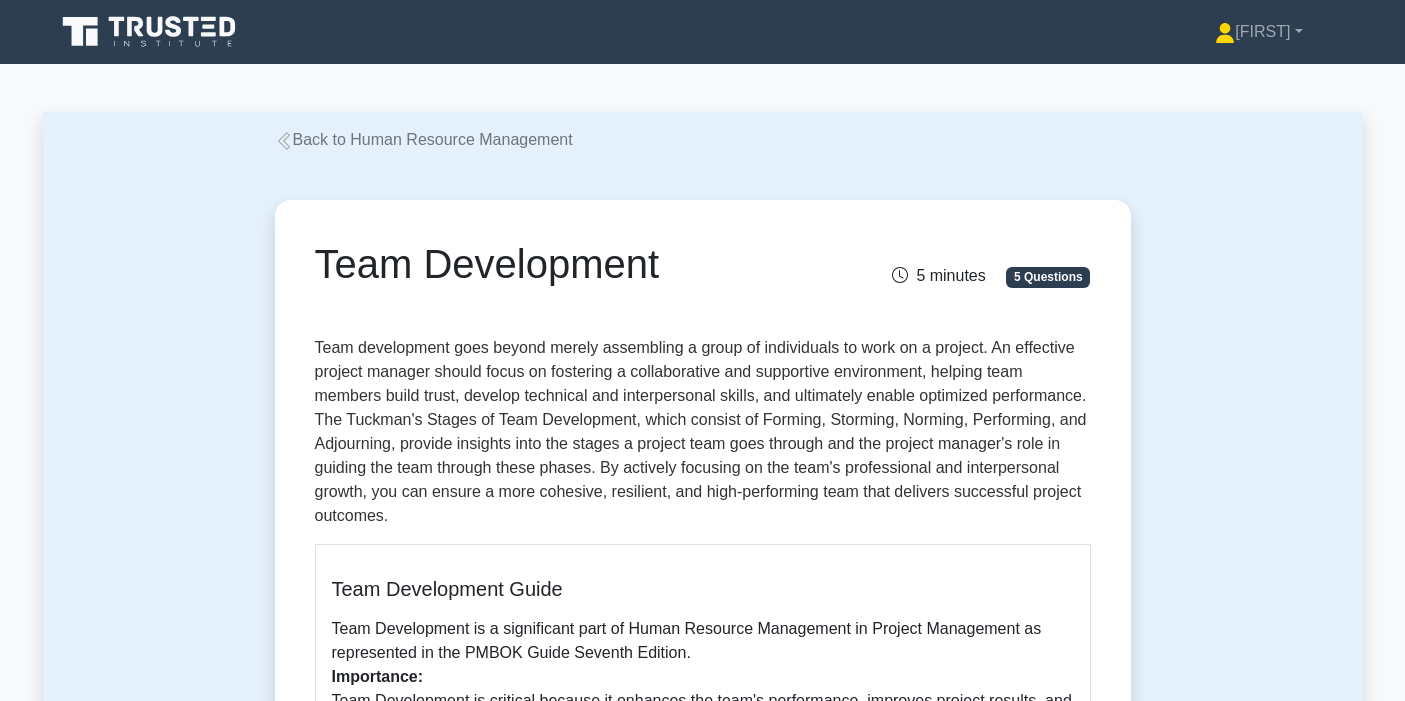 scroll, scrollTop: 0, scrollLeft: 0, axis: both 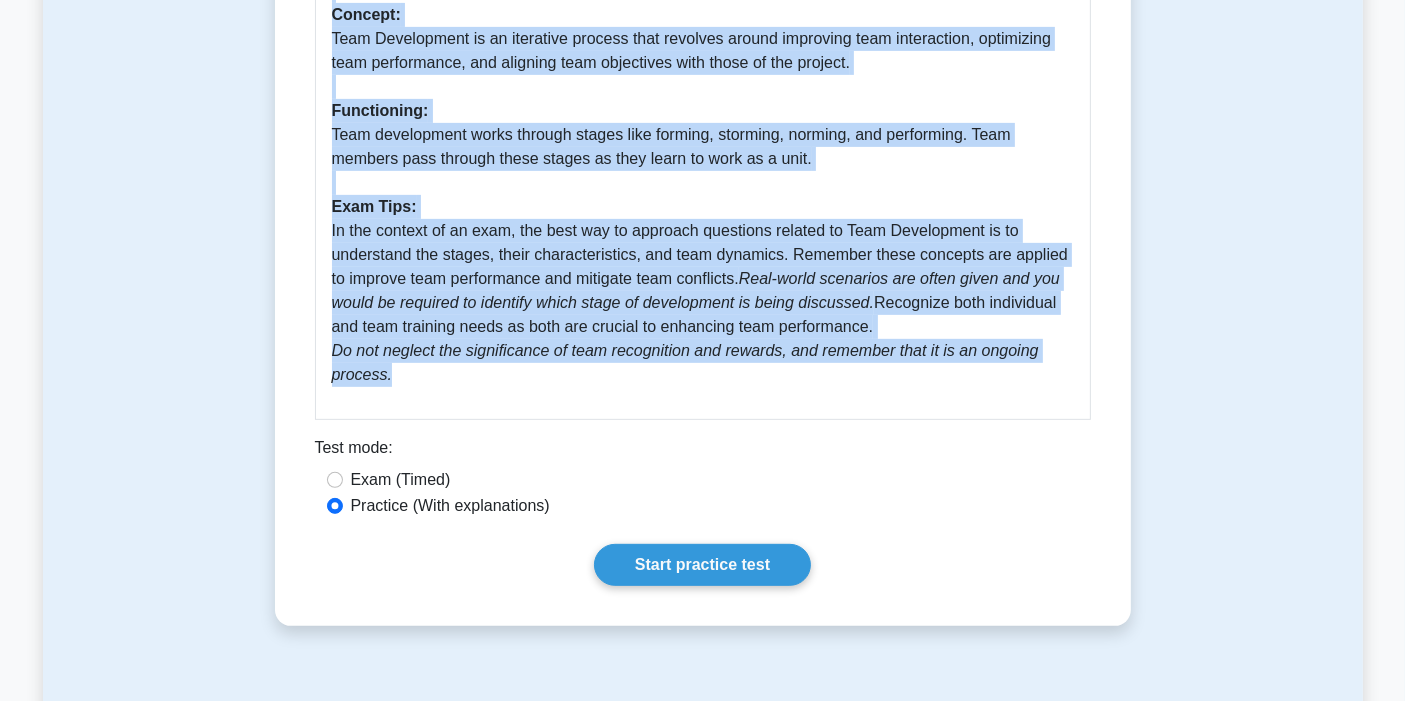 drag, startPoint x: 362, startPoint y: 276, endPoint x: 693, endPoint y: 375, distance: 345.48807 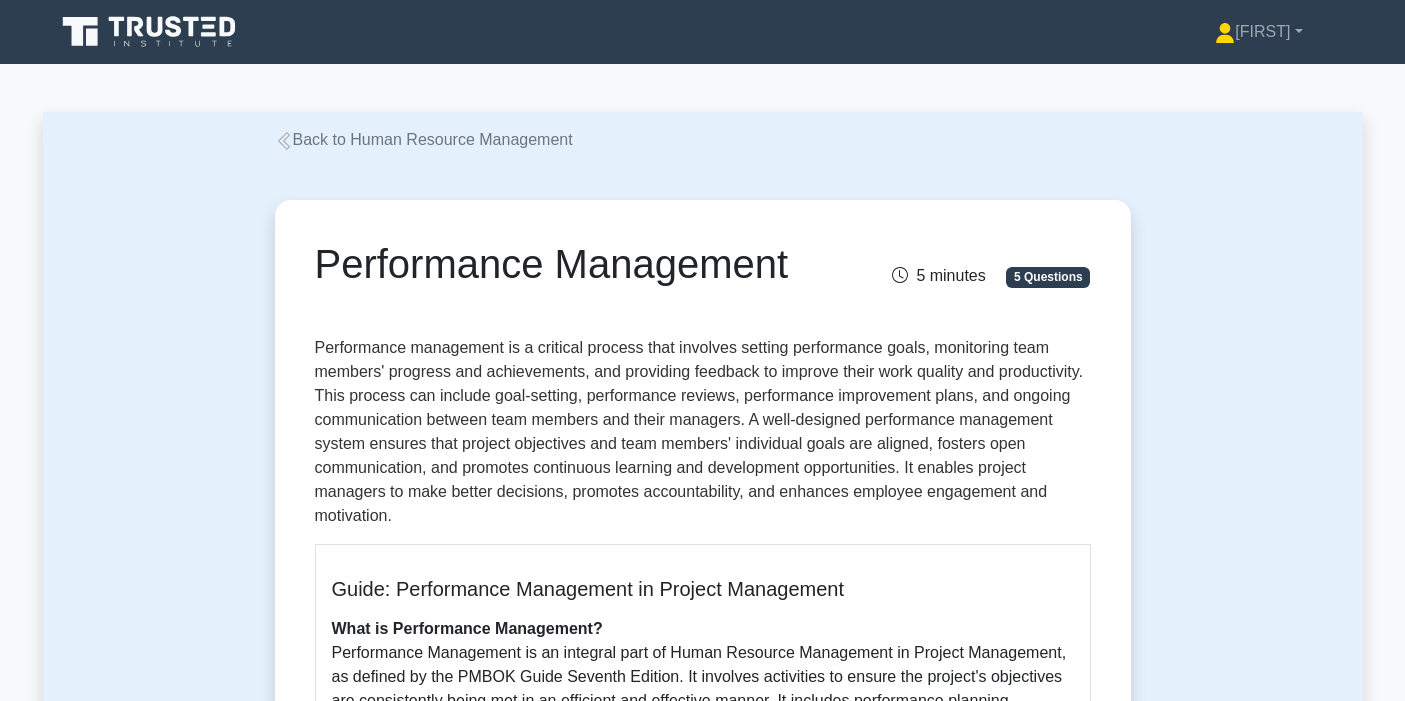scroll, scrollTop: 0, scrollLeft: 0, axis: both 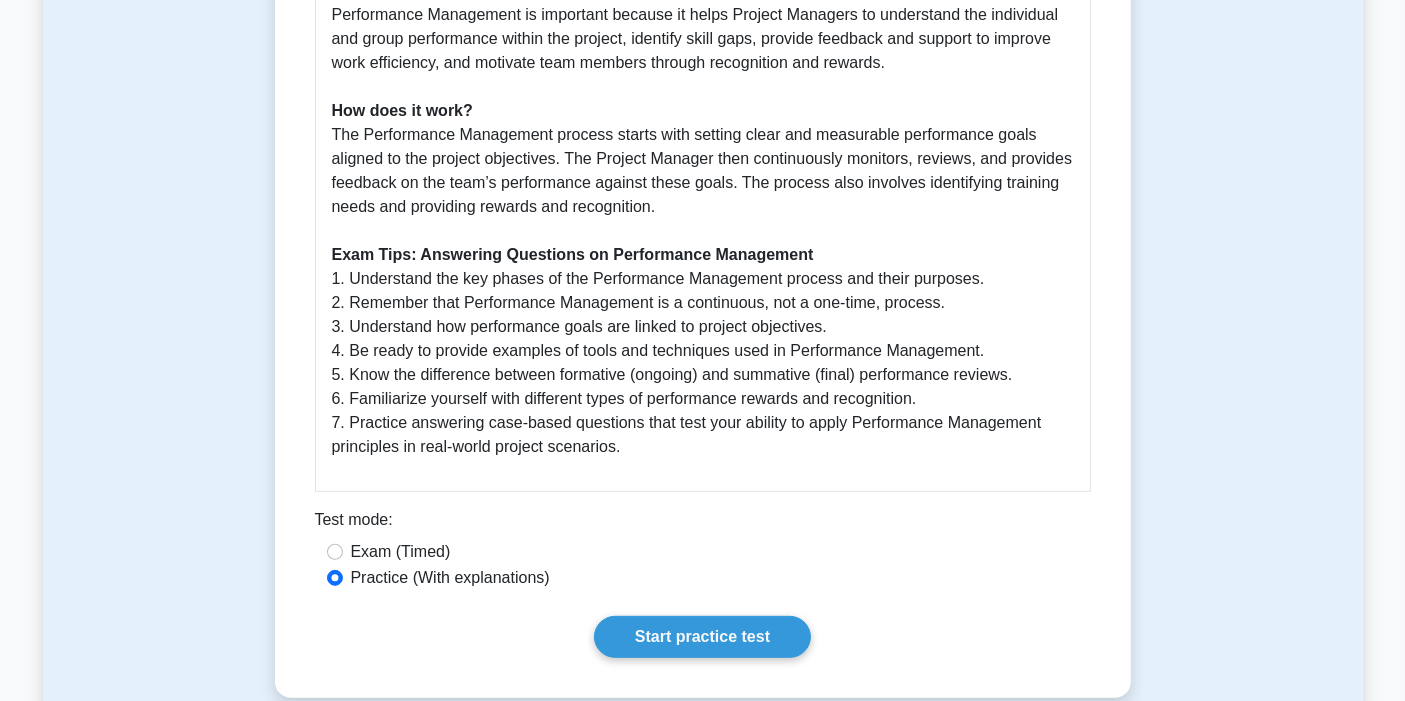 drag, startPoint x: 345, startPoint y: 269, endPoint x: 790, endPoint y: 468, distance: 487.46896 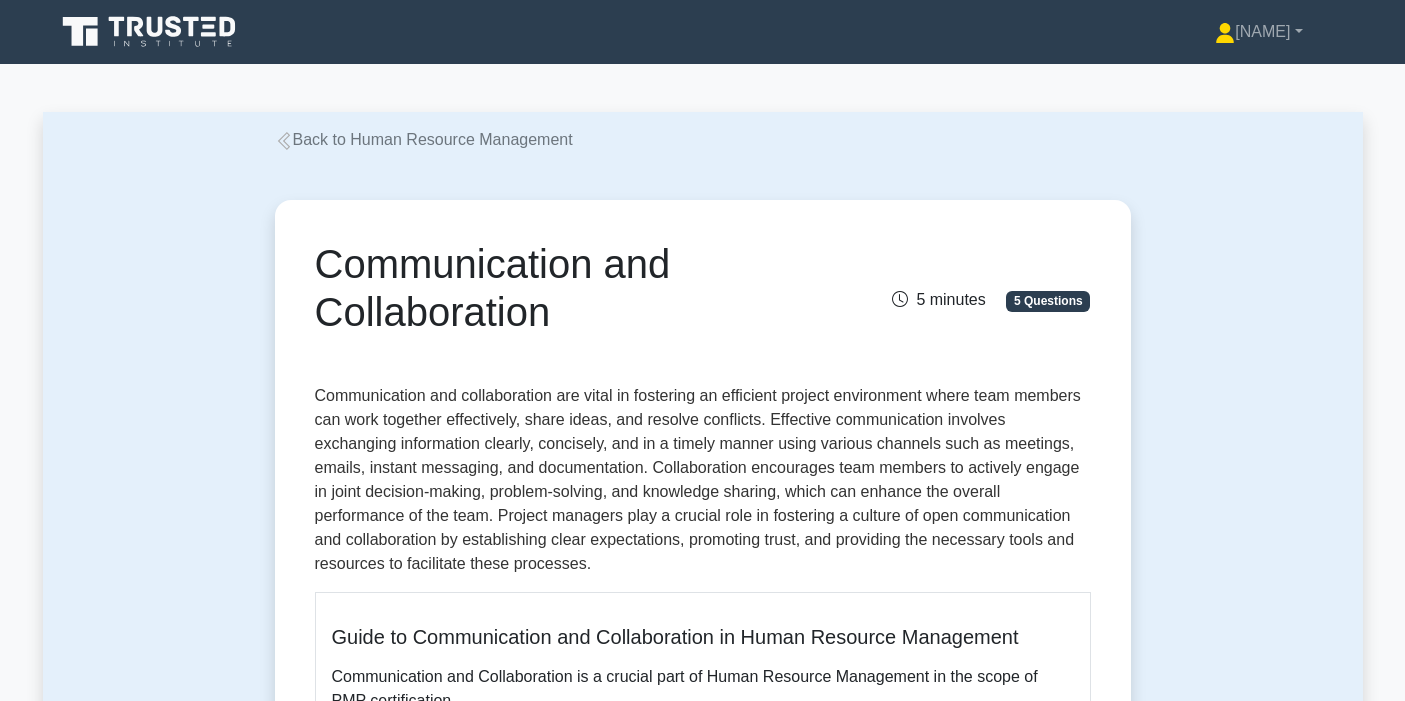 scroll, scrollTop: 0, scrollLeft: 0, axis: both 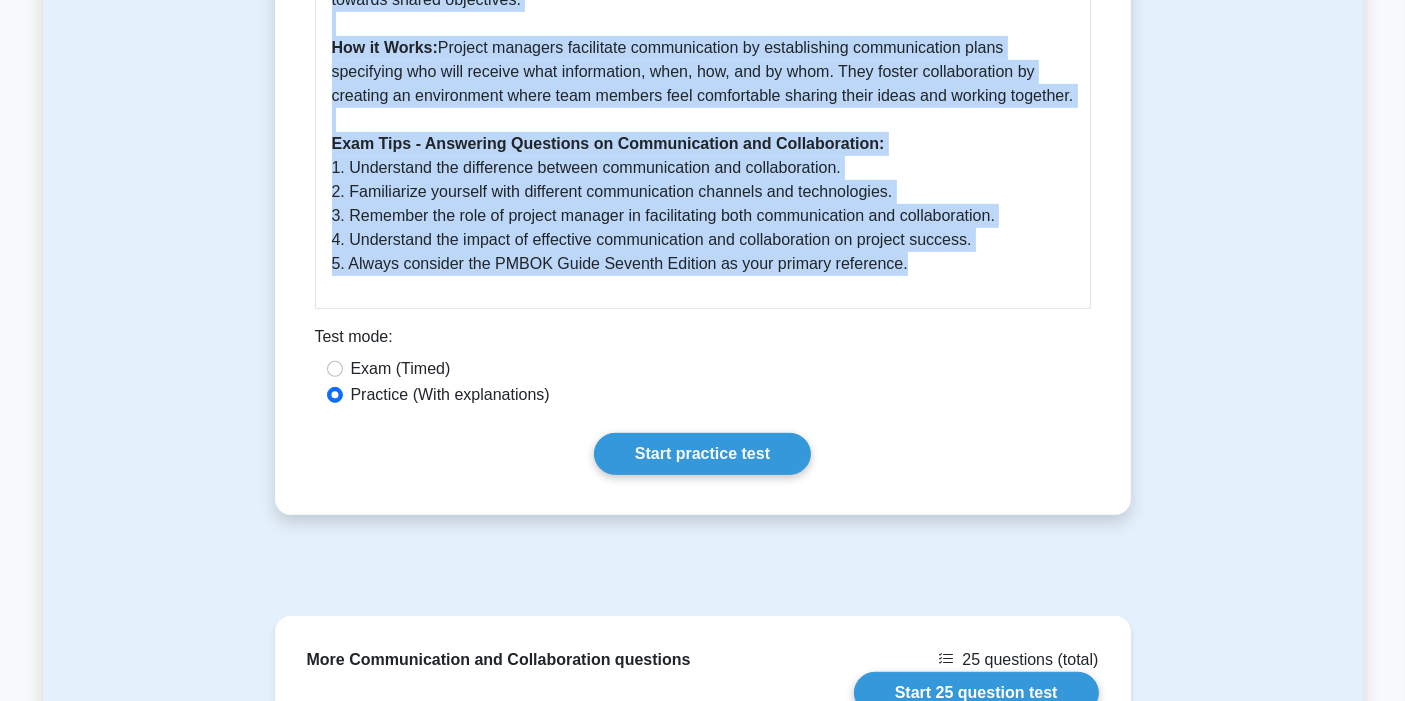 drag, startPoint x: 322, startPoint y: 252, endPoint x: 1013, endPoint y: 297, distance: 692.46375 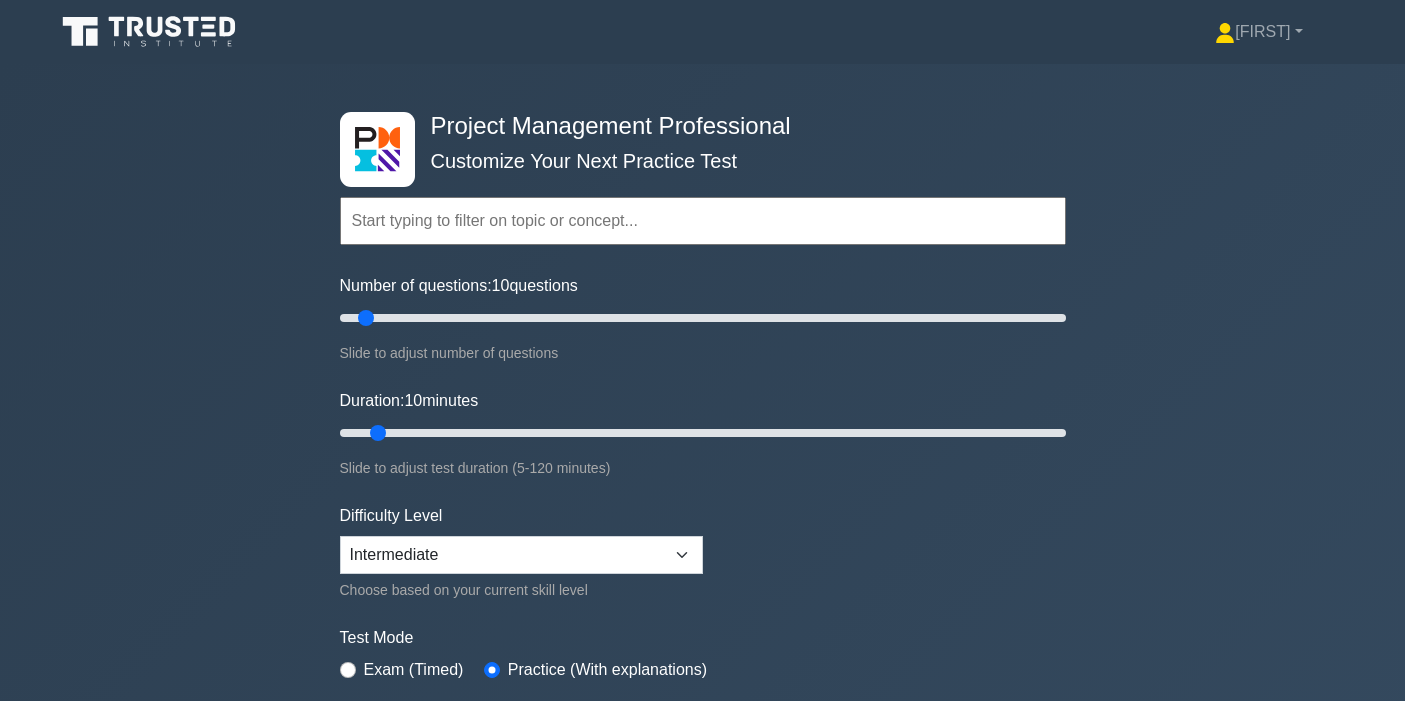 scroll, scrollTop: 665, scrollLeft: 0, axis: vertical 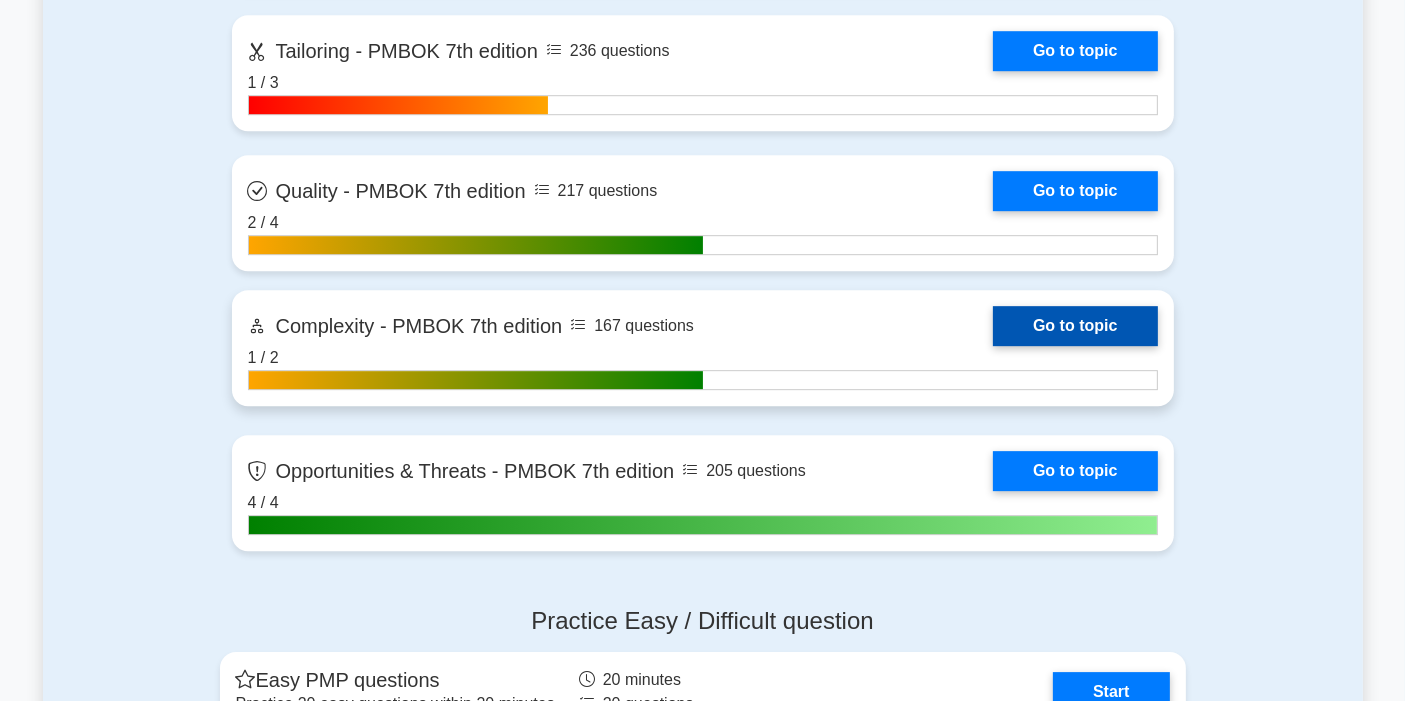 click on "Go to topic" at bounding box center [1075, 326] 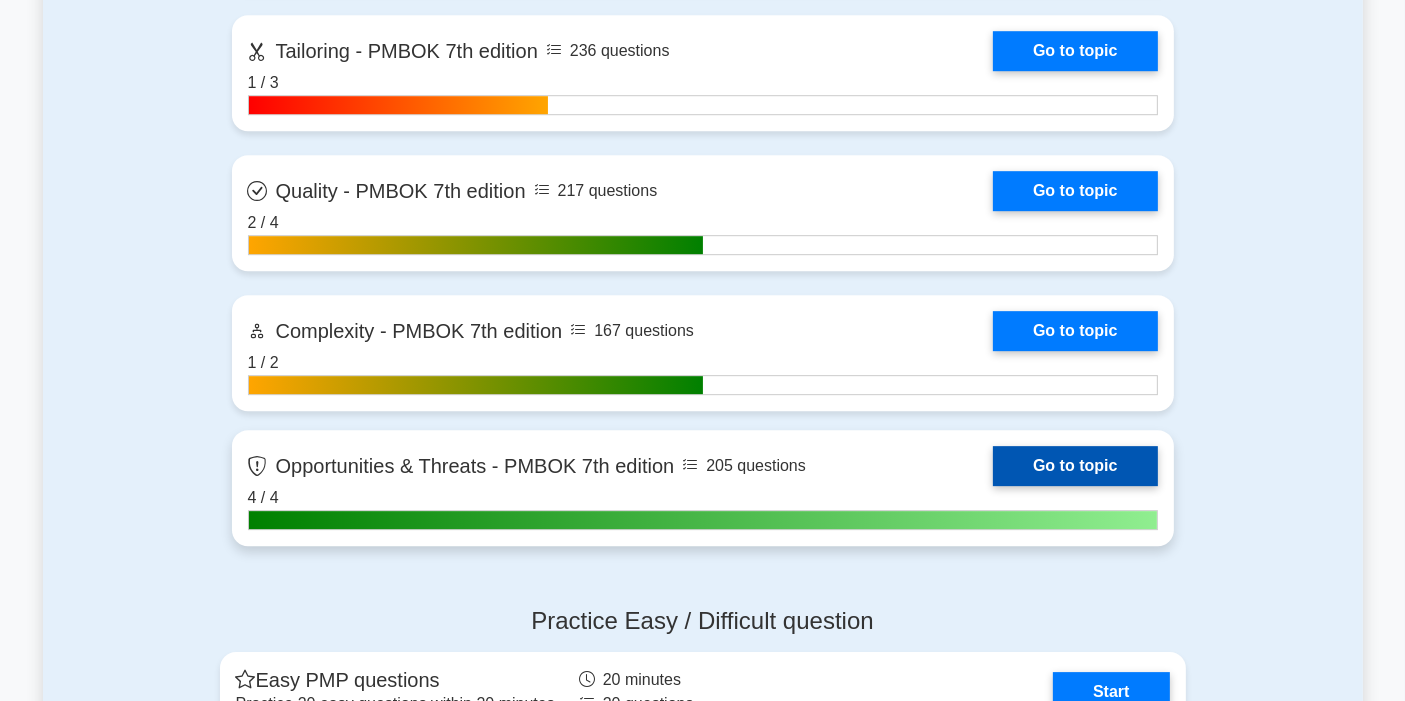 click on "Go to topic" at bounding box center (1075, 466) 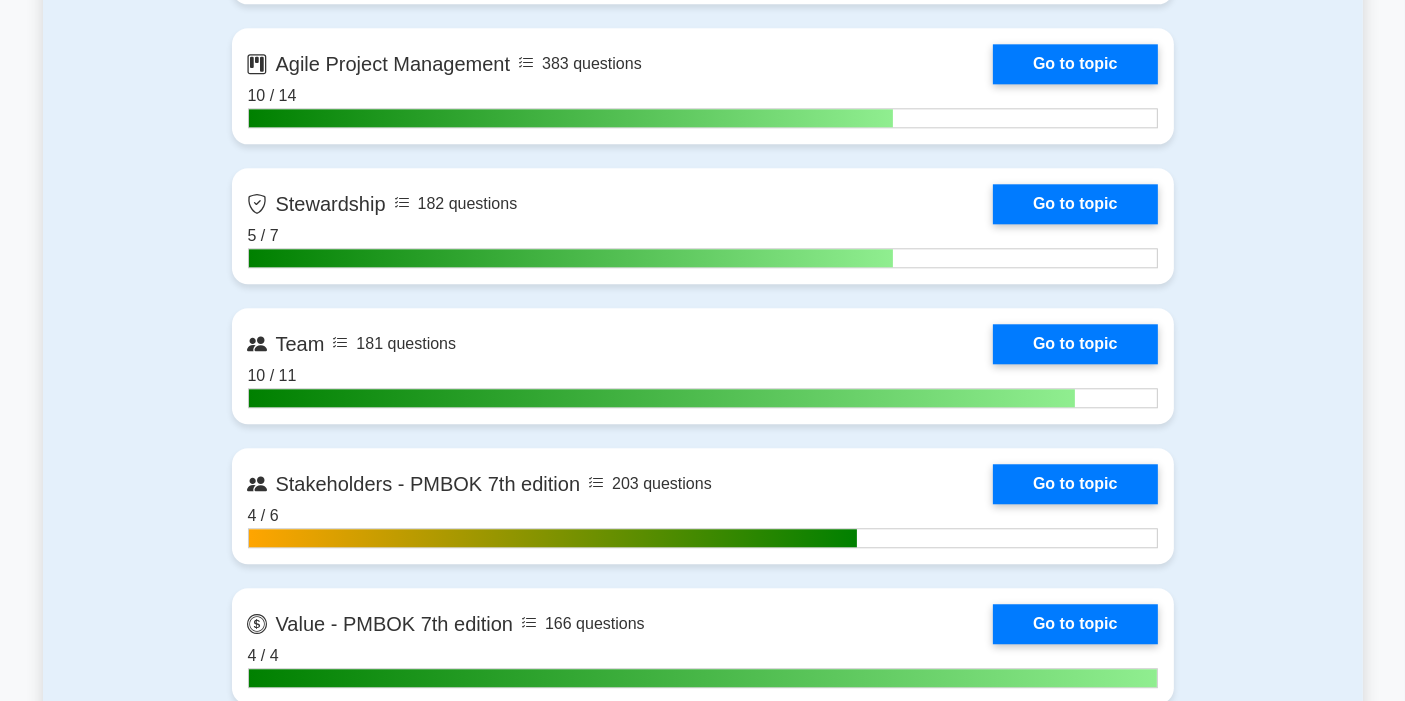 scroll, scrollTop: 5000, scrollLeft: 0, axis: vertical 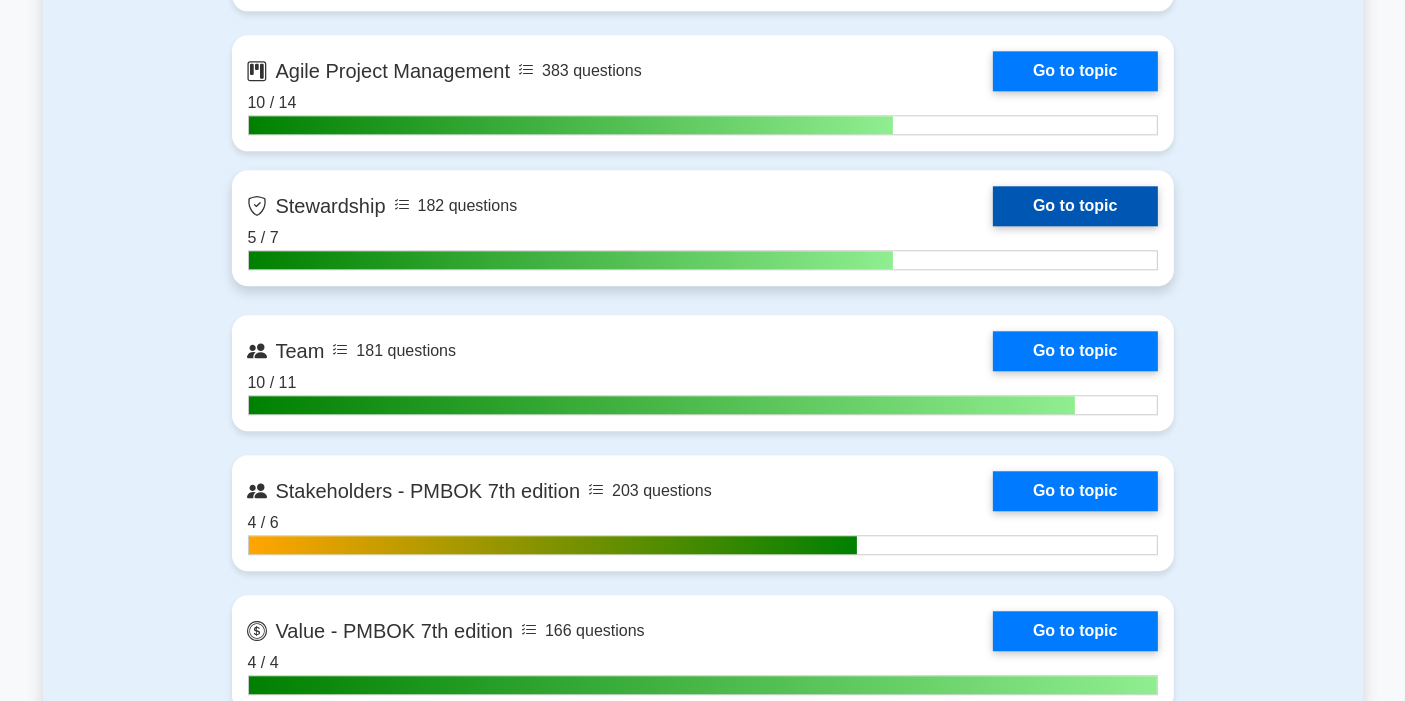 click on "Go to topic" at bounding box center [1075, 206] 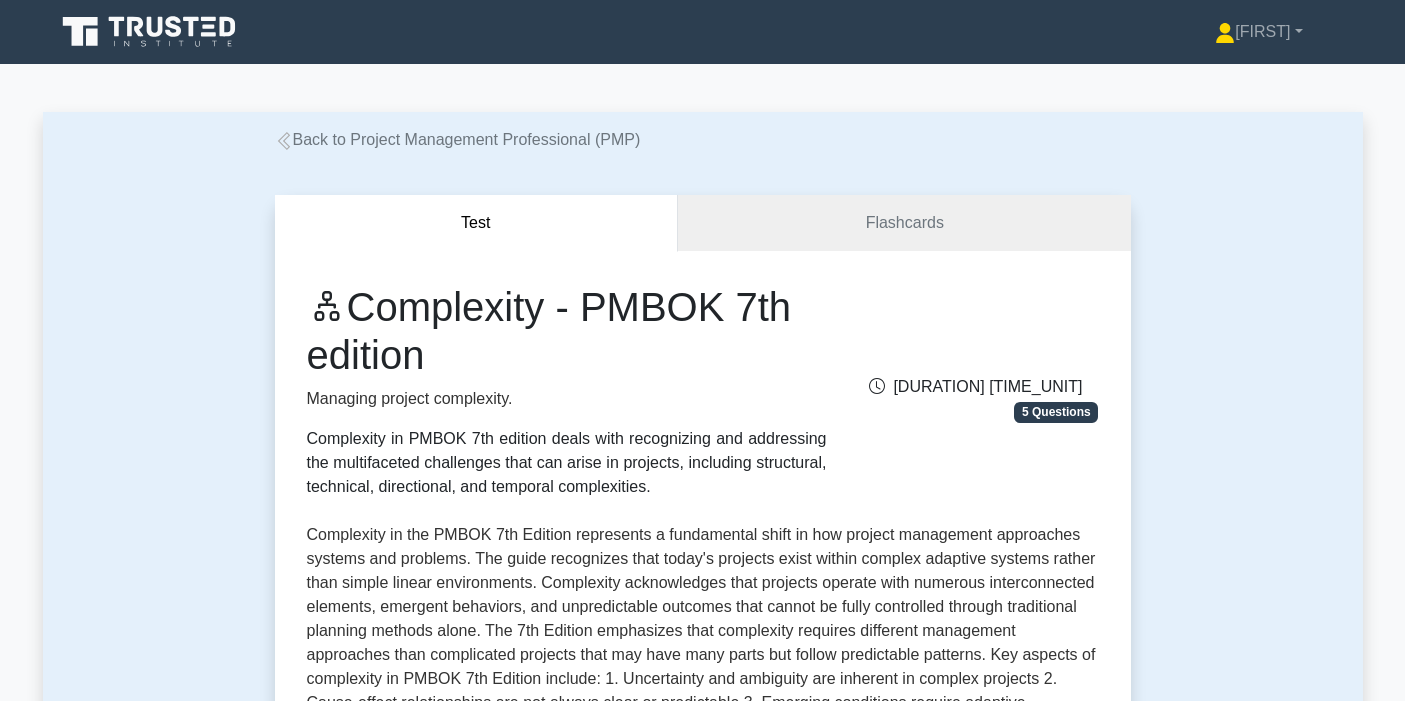 scroll, scrollTop: 666, scrollLeft: 0, axis: vertical 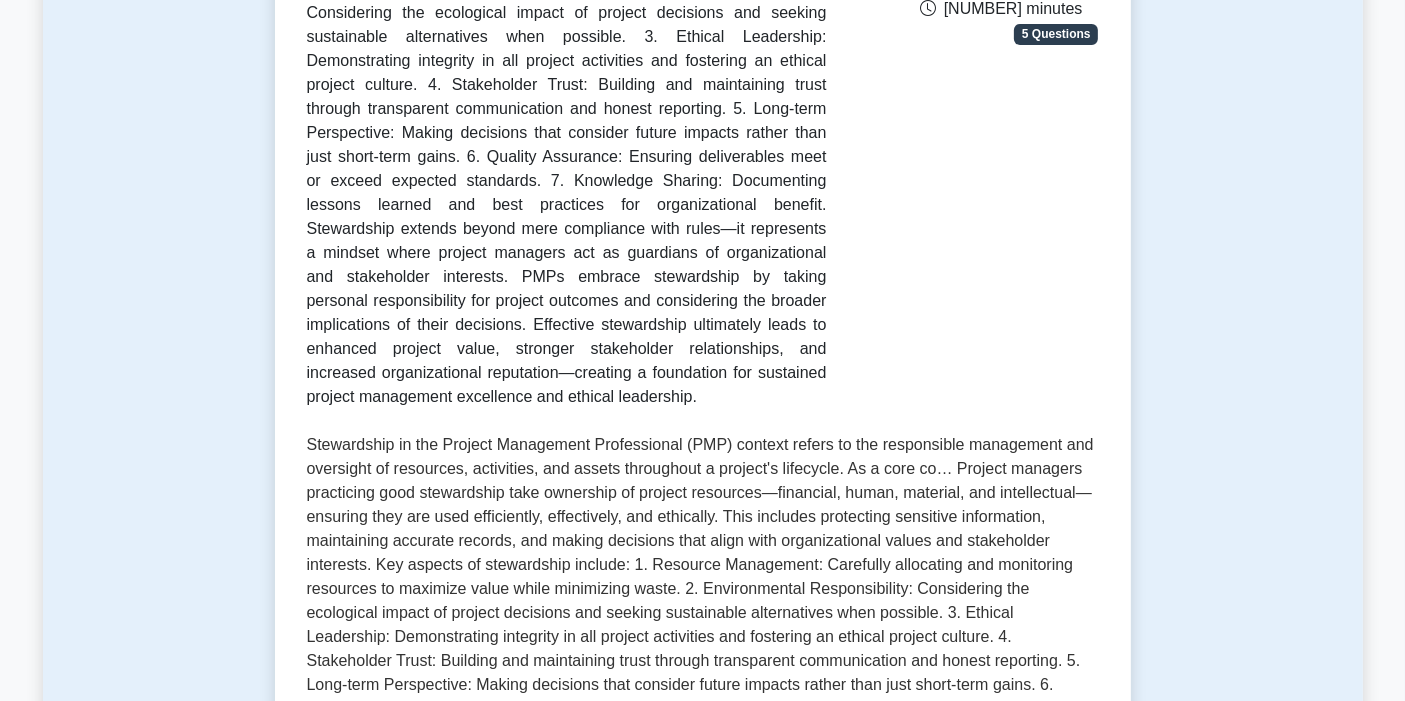click on "Responsibility" at bounding box center [591, 940] 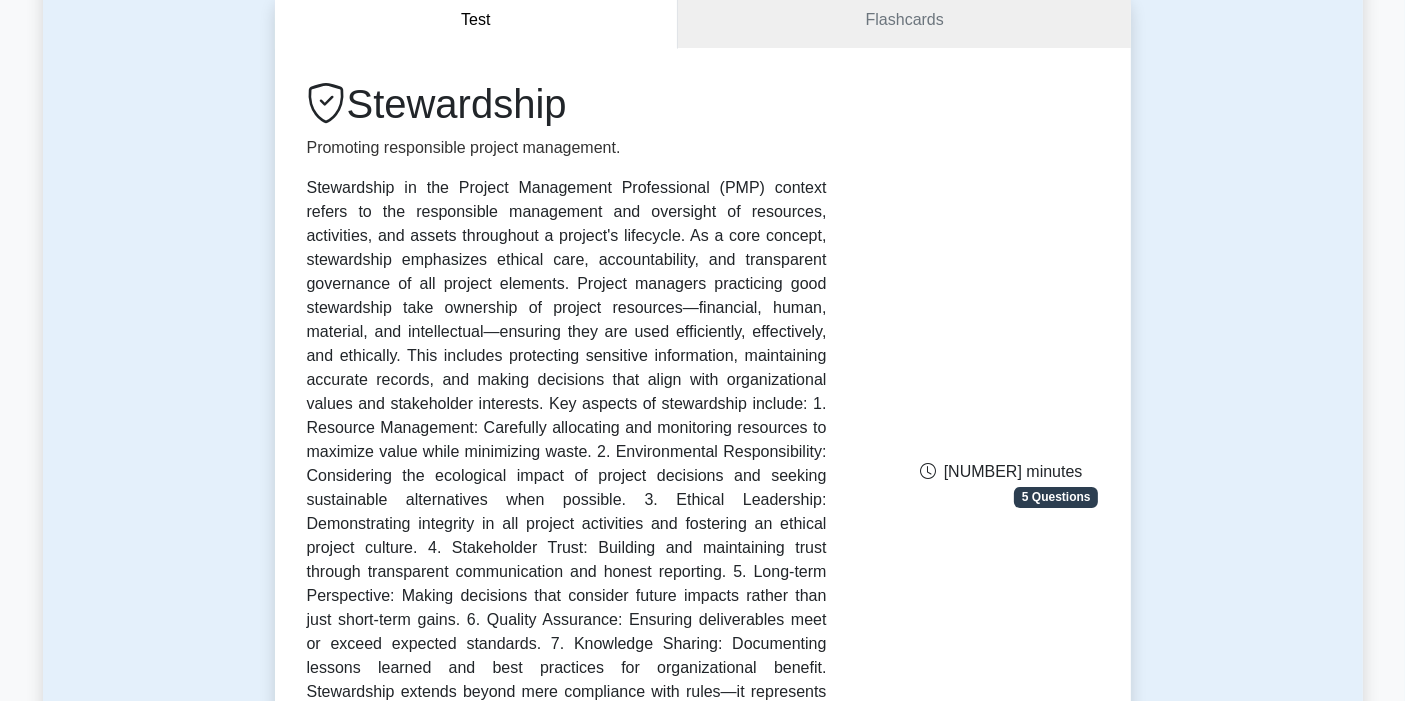 scroll, scrollTop: 111, scrollLeft: 0, axis: vertical 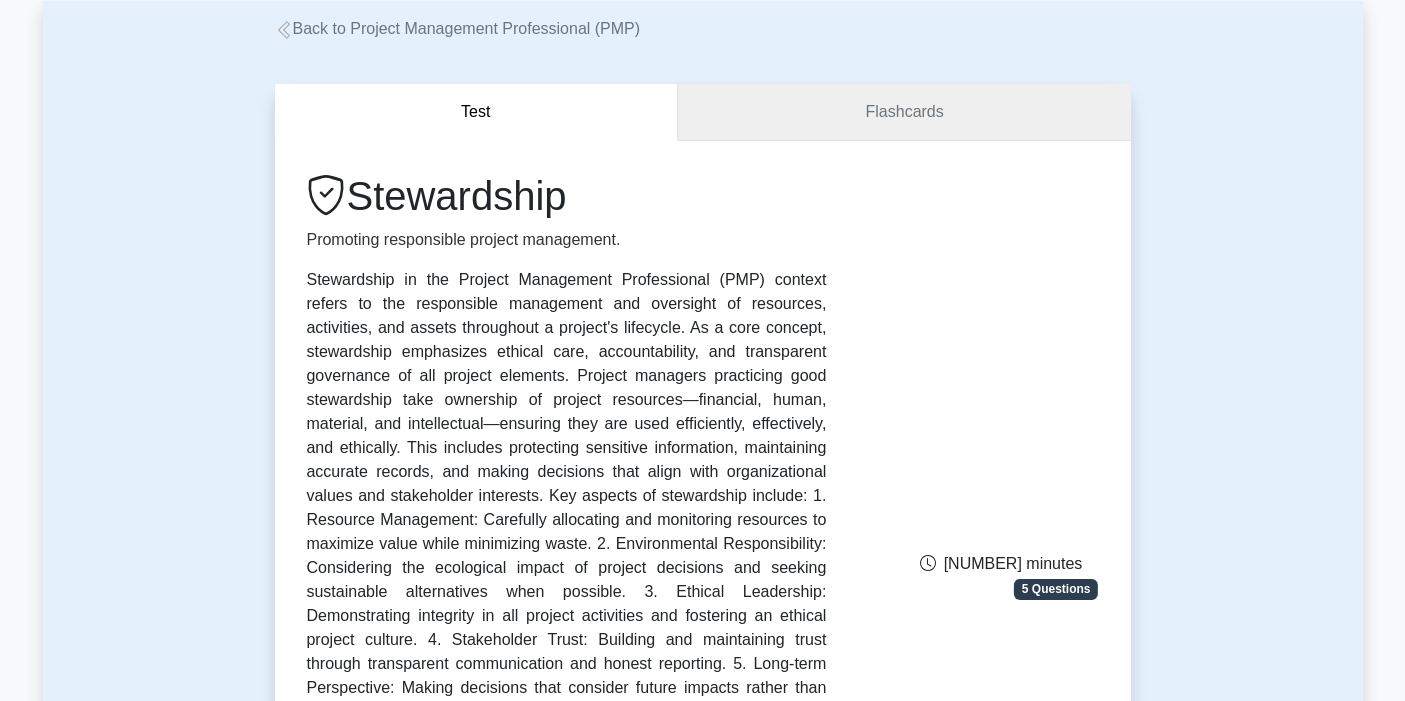 click on "Flashcards" at bounding box center (904, 112) 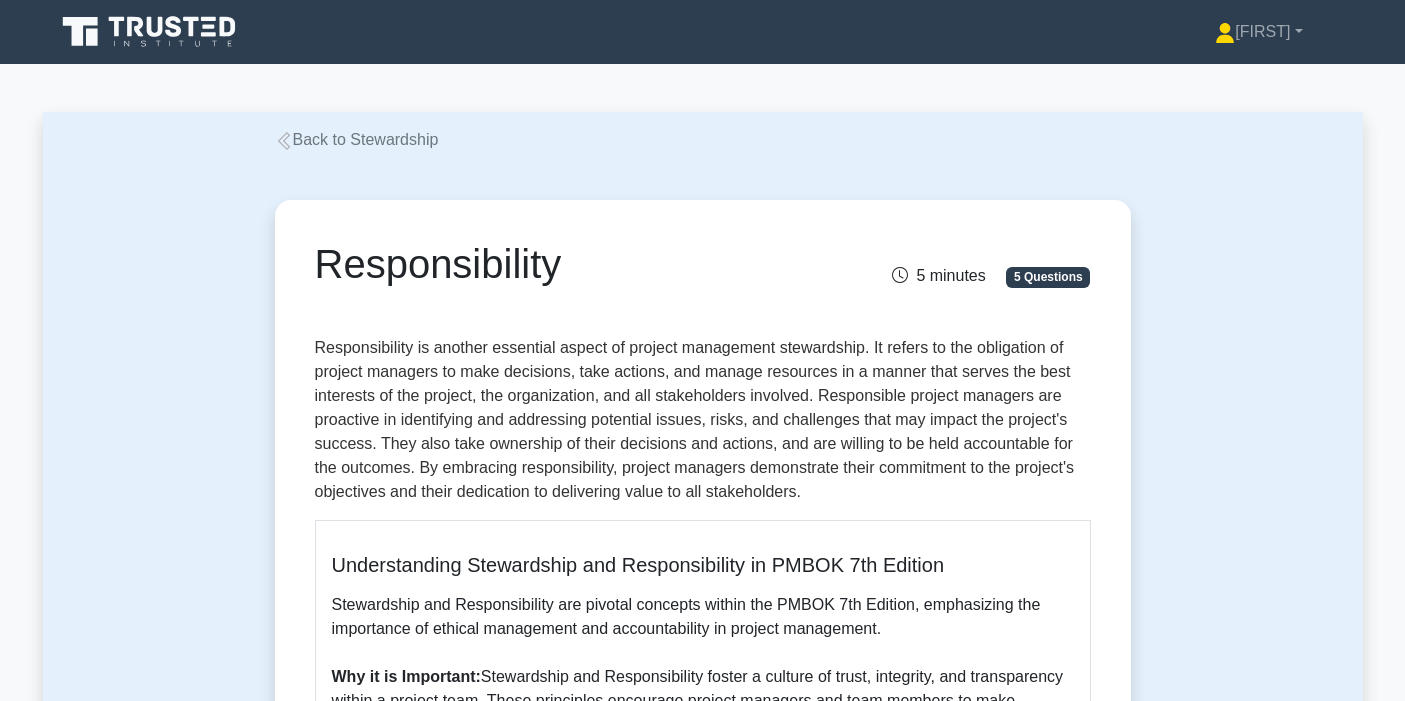 scroll, scrollTop: 0, scrollLeft: 0, axis: both 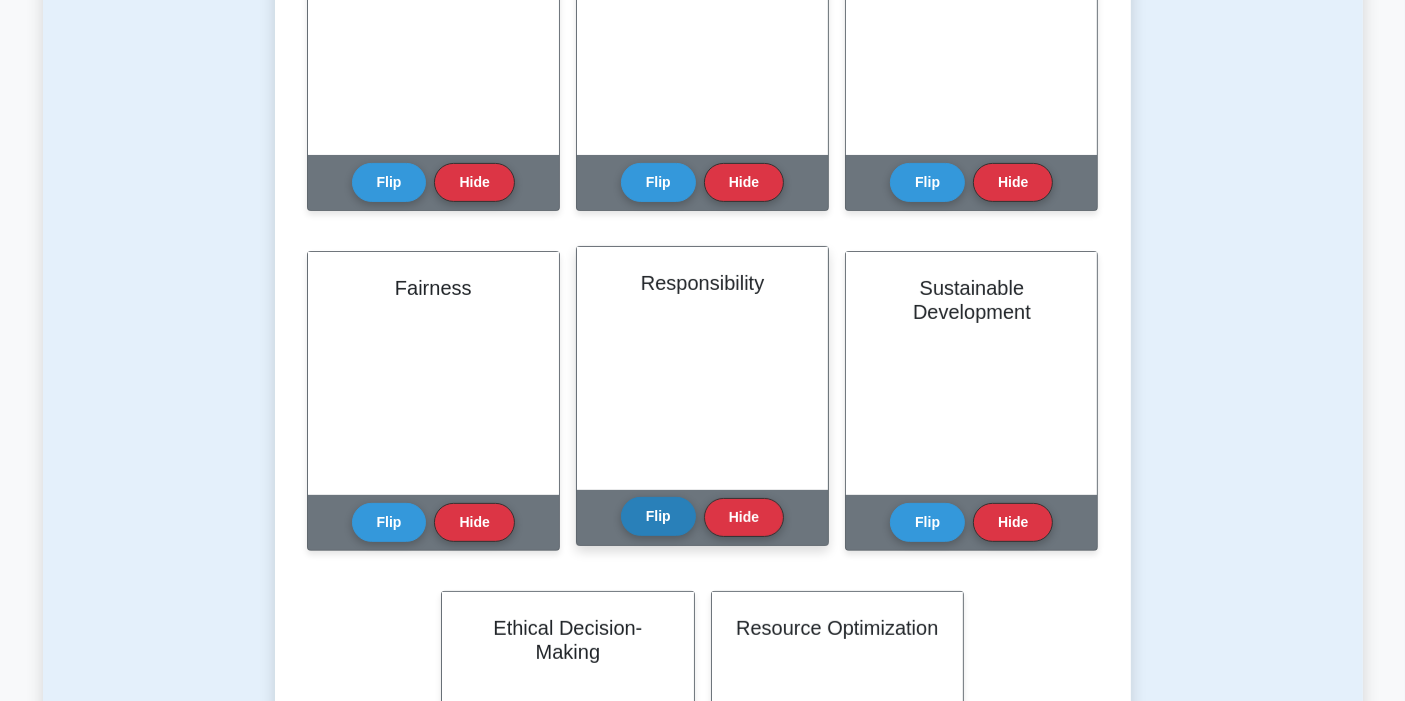 click on "Flip" at bounding box center (658, 516) 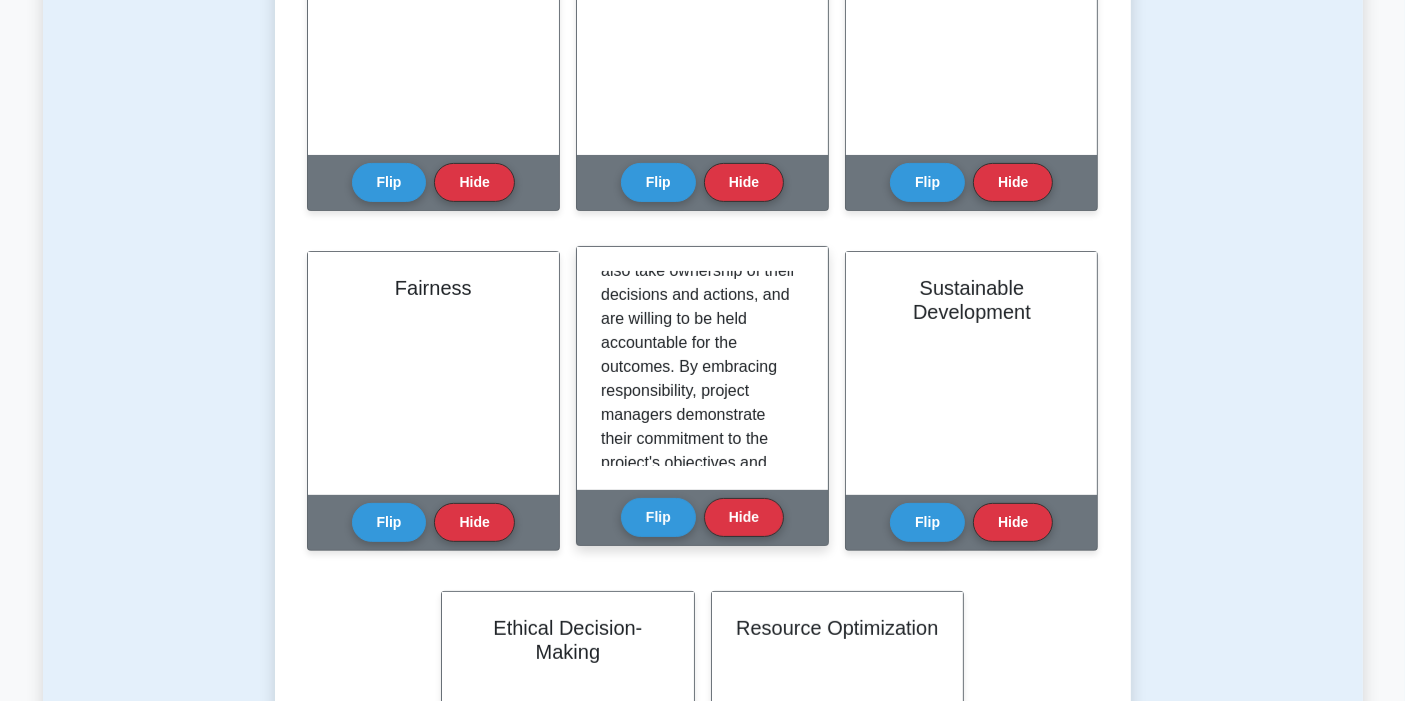 scroll, scrollTop: 563, scrollLeft: 0, axis: vertical 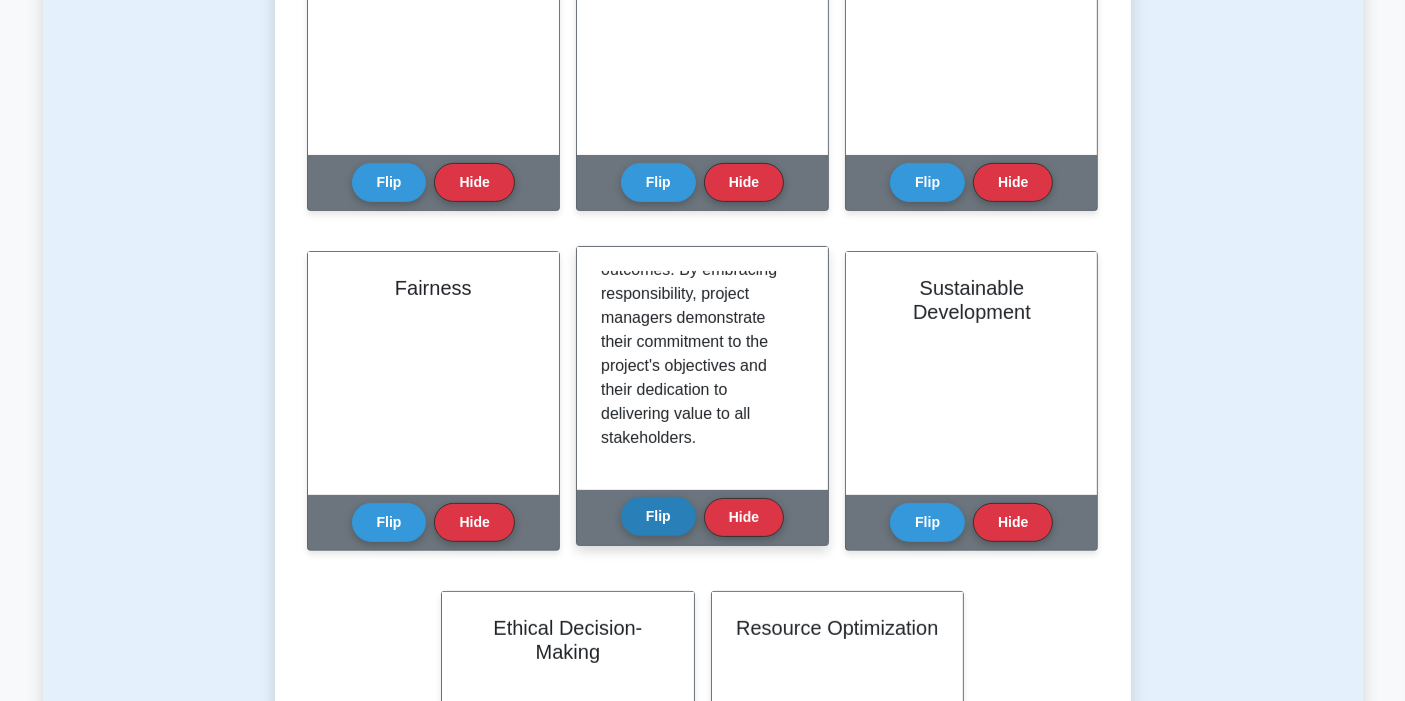 click on "Flip" at bounding box center (658, 516) 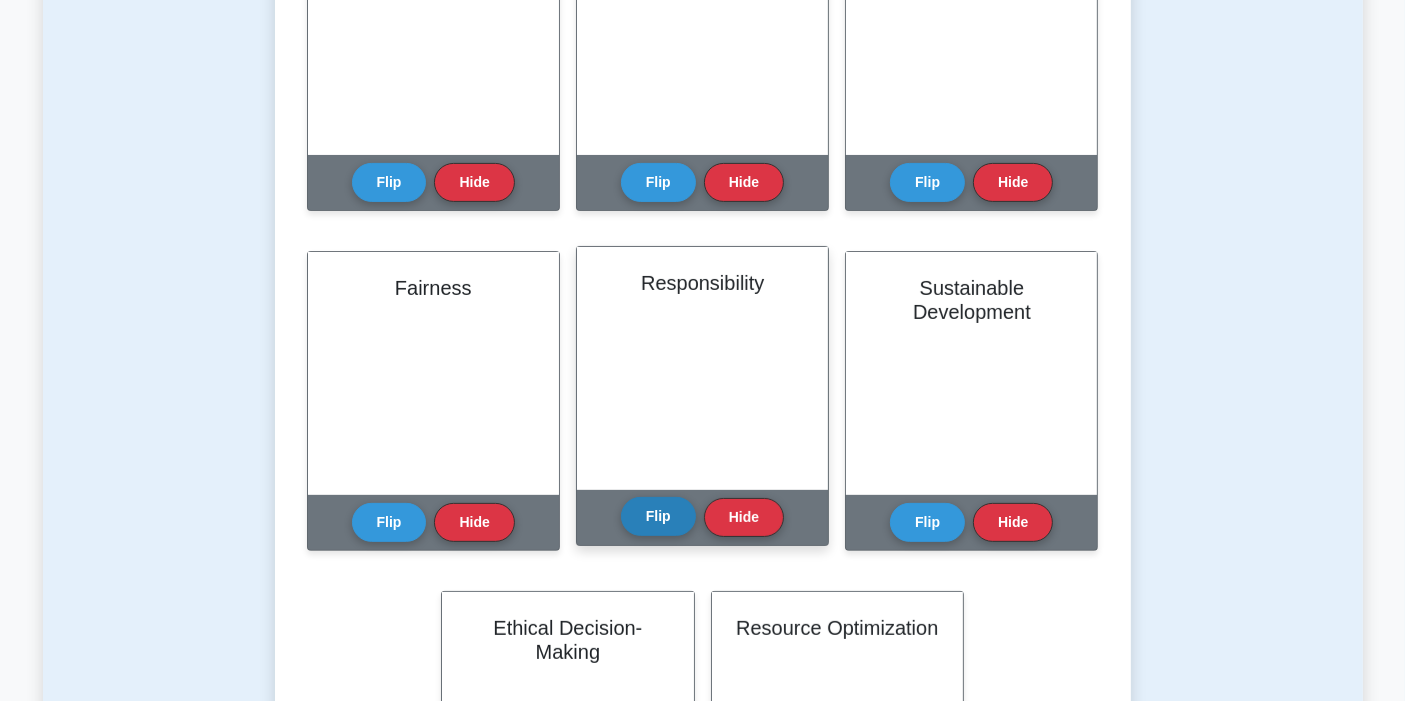 click on "Flip" at bounding box center (658, 516) 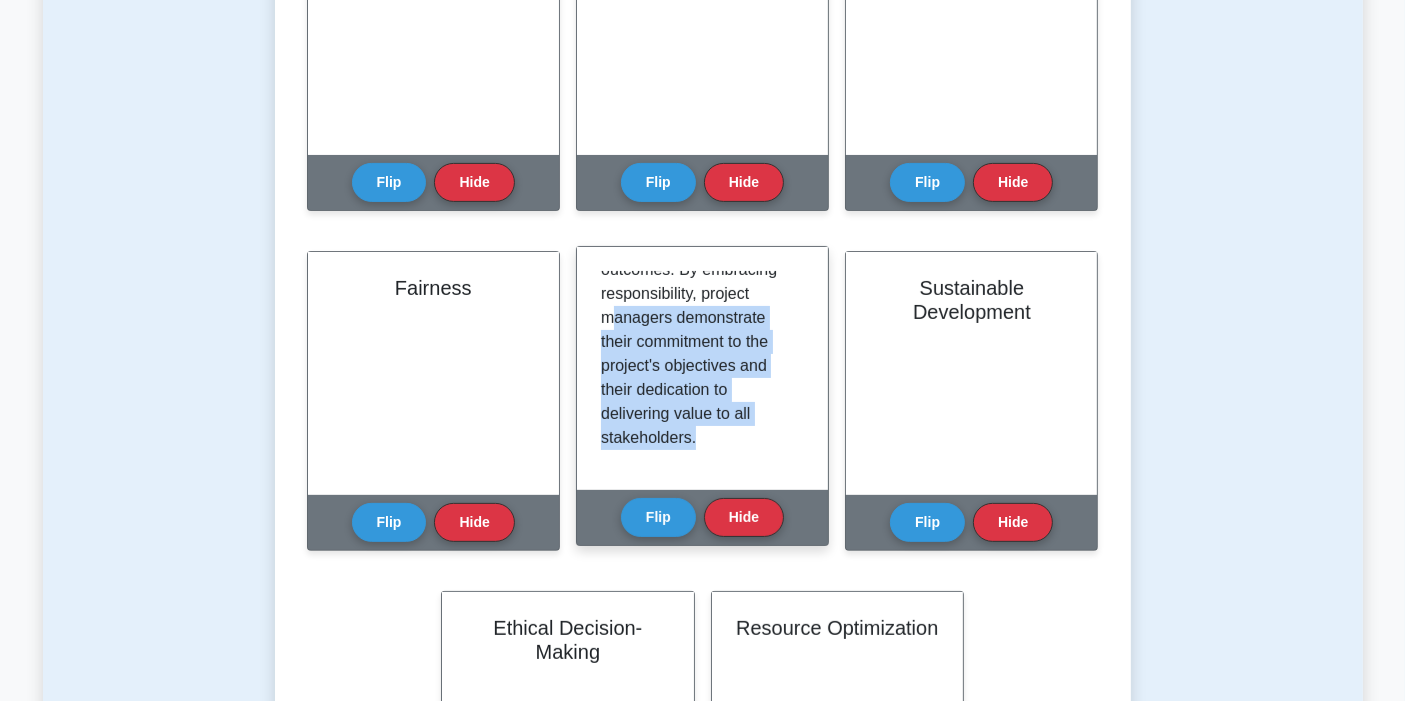 drag, startPoint x: 618, startPoint y: 327, endPoint x: 714, endPoint y: 448, distance: 154.4571 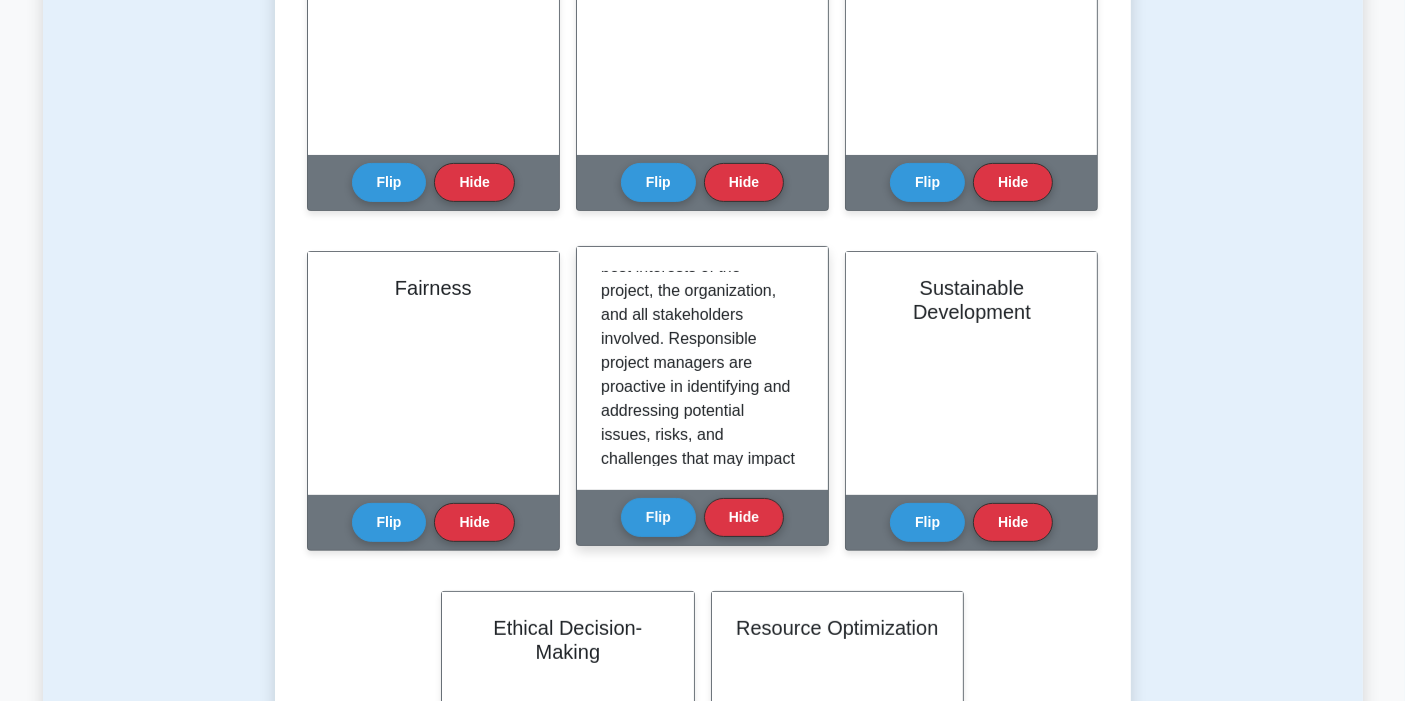 scroll, scrollTop: 0, scrollLeft: 0, axis: both 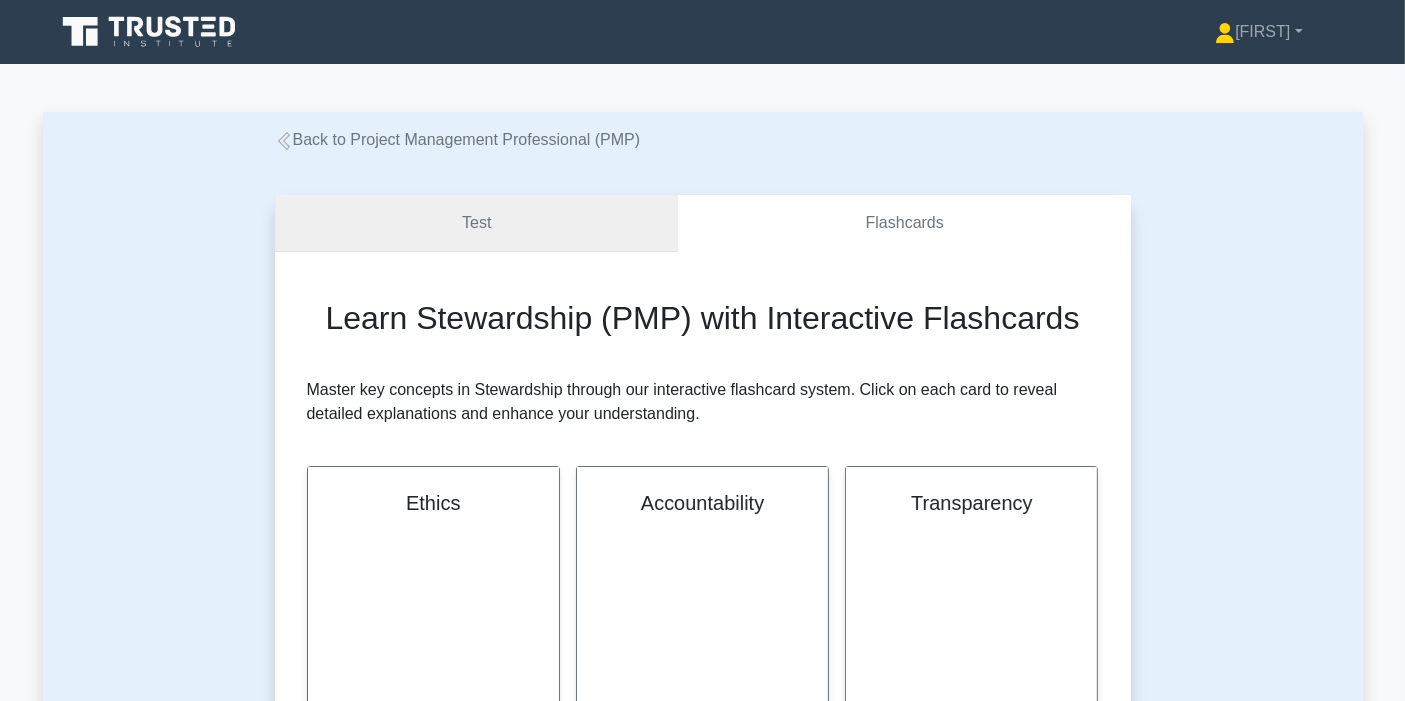 drag, startPoint x: 443, startPoint y: 221, endPoint x: 390, endPoint y: 304, distance: 98.478424 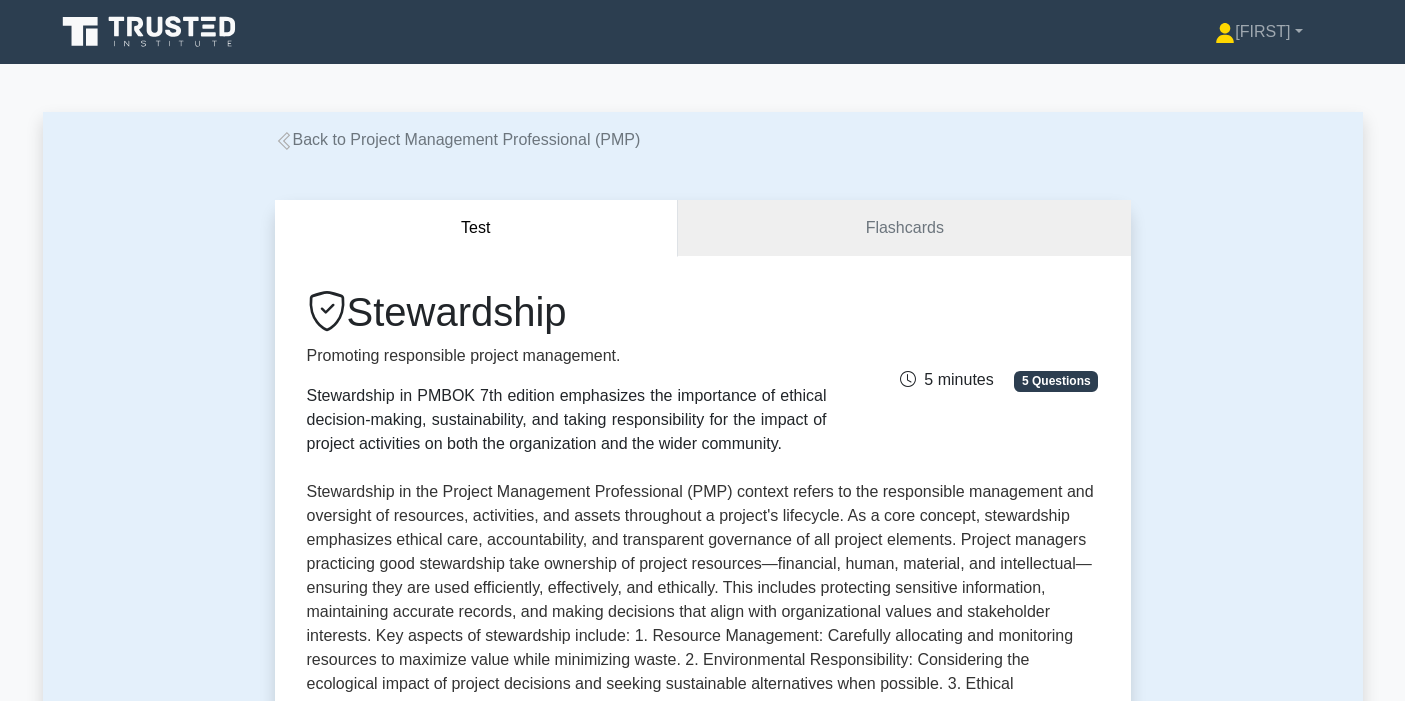 scroll, scrollTop: 0, scrollLeft: 0, axis: both 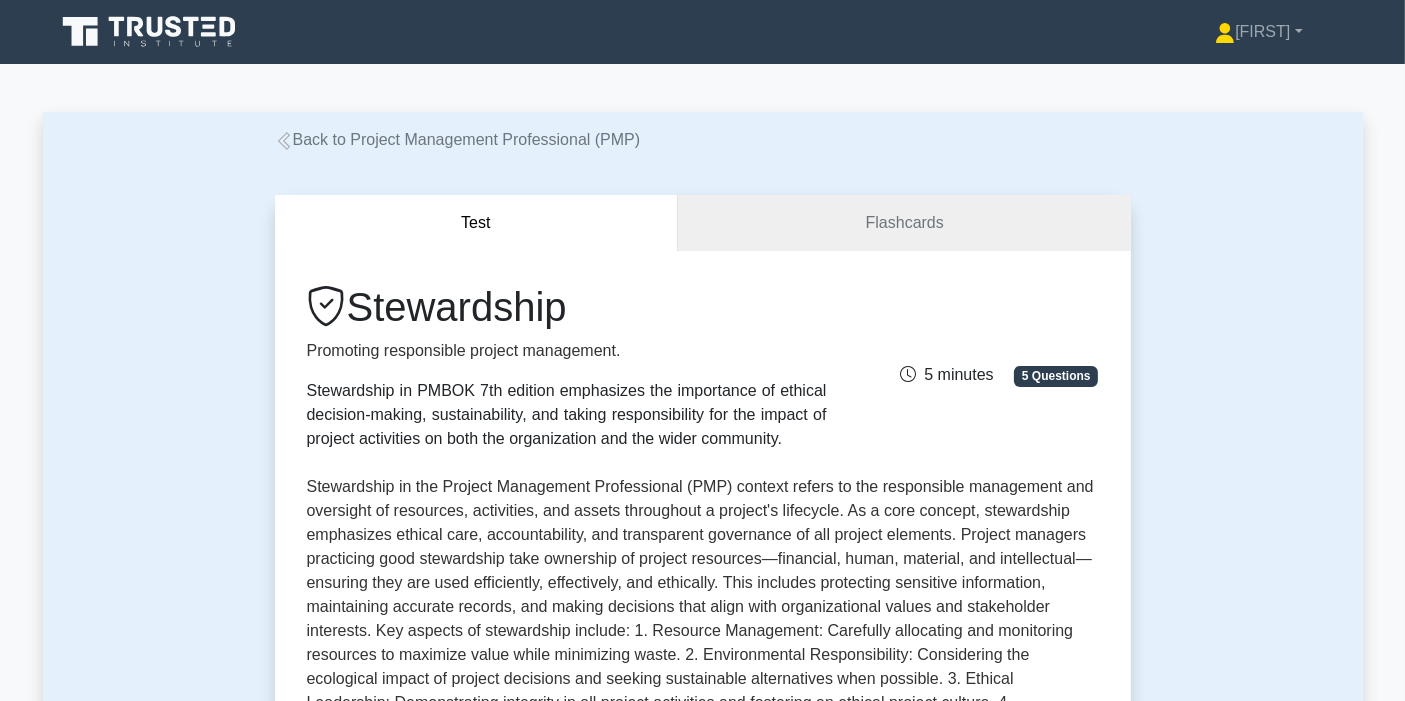 click on "Stewardship
Promoting responsible project management.
Stewardship in PMBOK 7th edition emphasizes the importance of ethical decision-making, sustainability, and taking responsibility for the impact of project activities on both the organization and the wider community.
5 minutes
5 Questions
Concepts covered:  Accountability ,  ,  ," at bounding box center (703, 722) 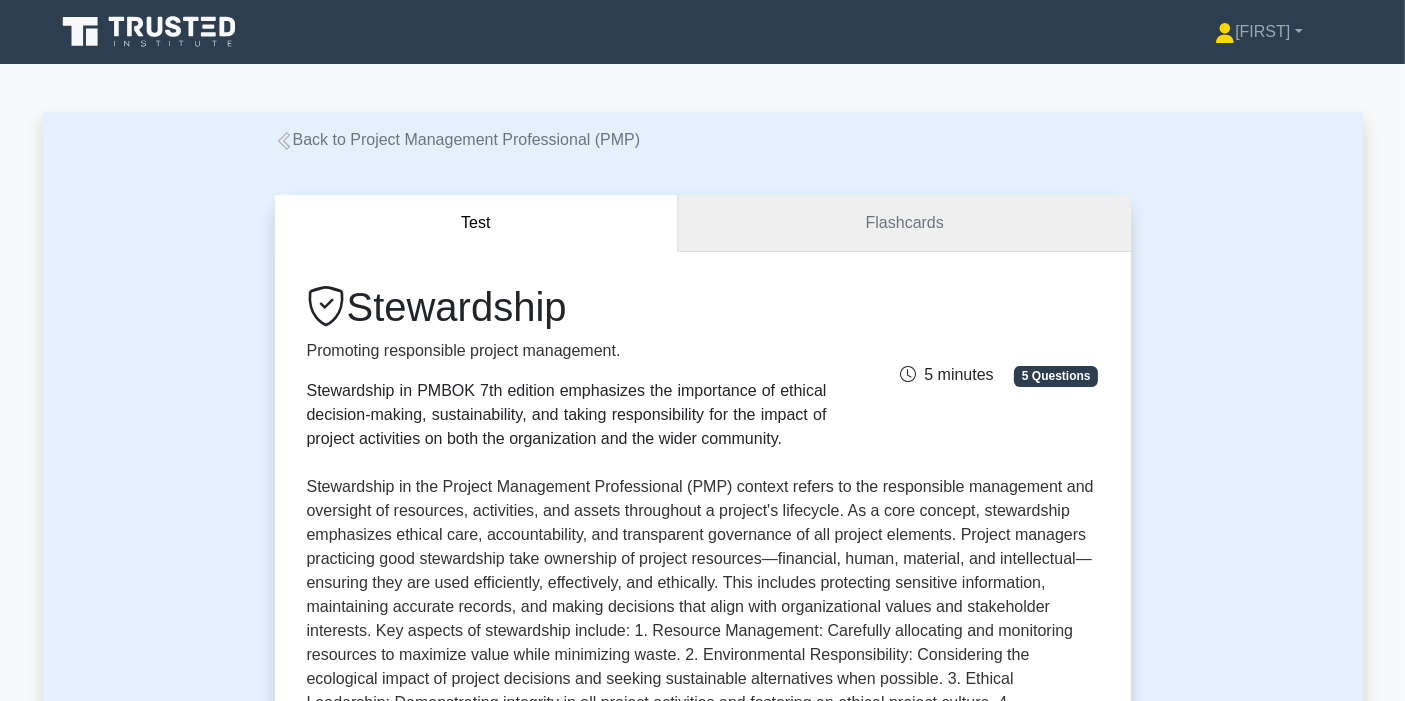 click on "Flashcards" at bounding box center [904, 223] 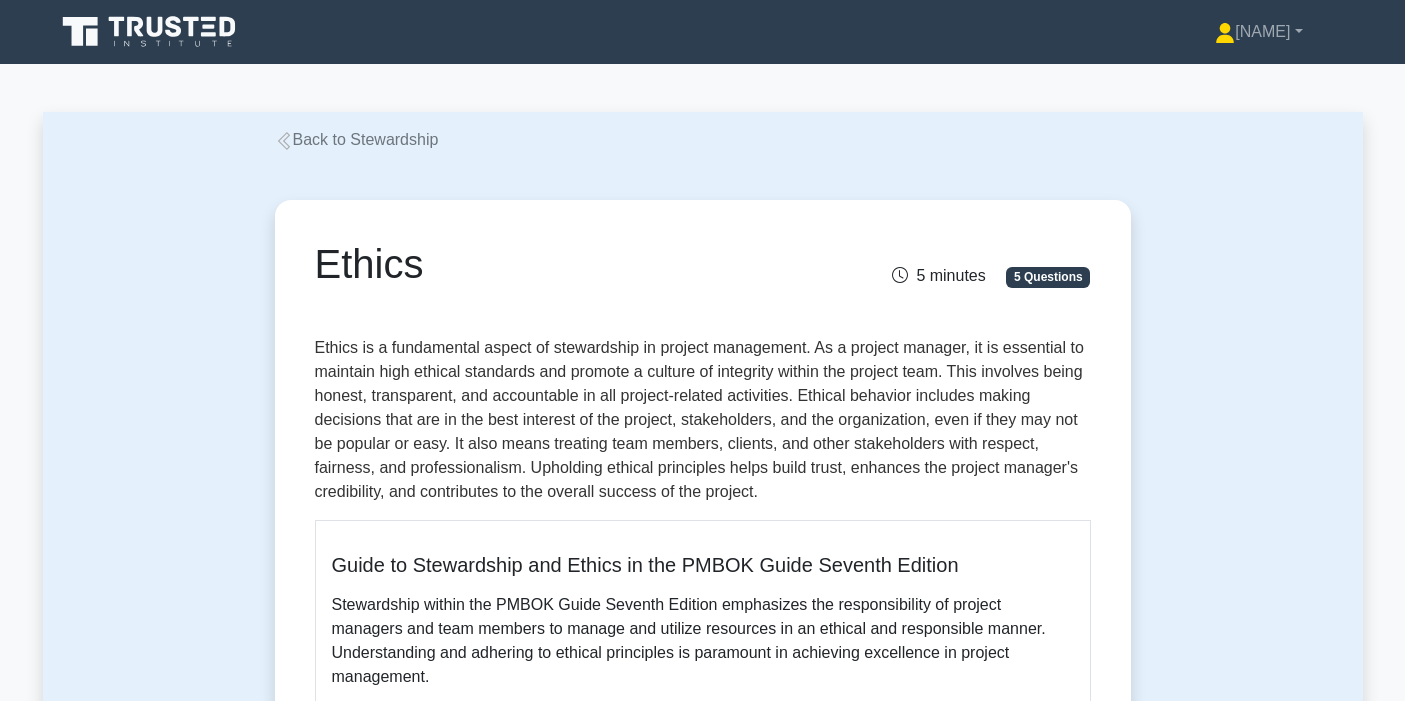 scroll, scrollTop: 0, scrollLeft: 0, axis: both 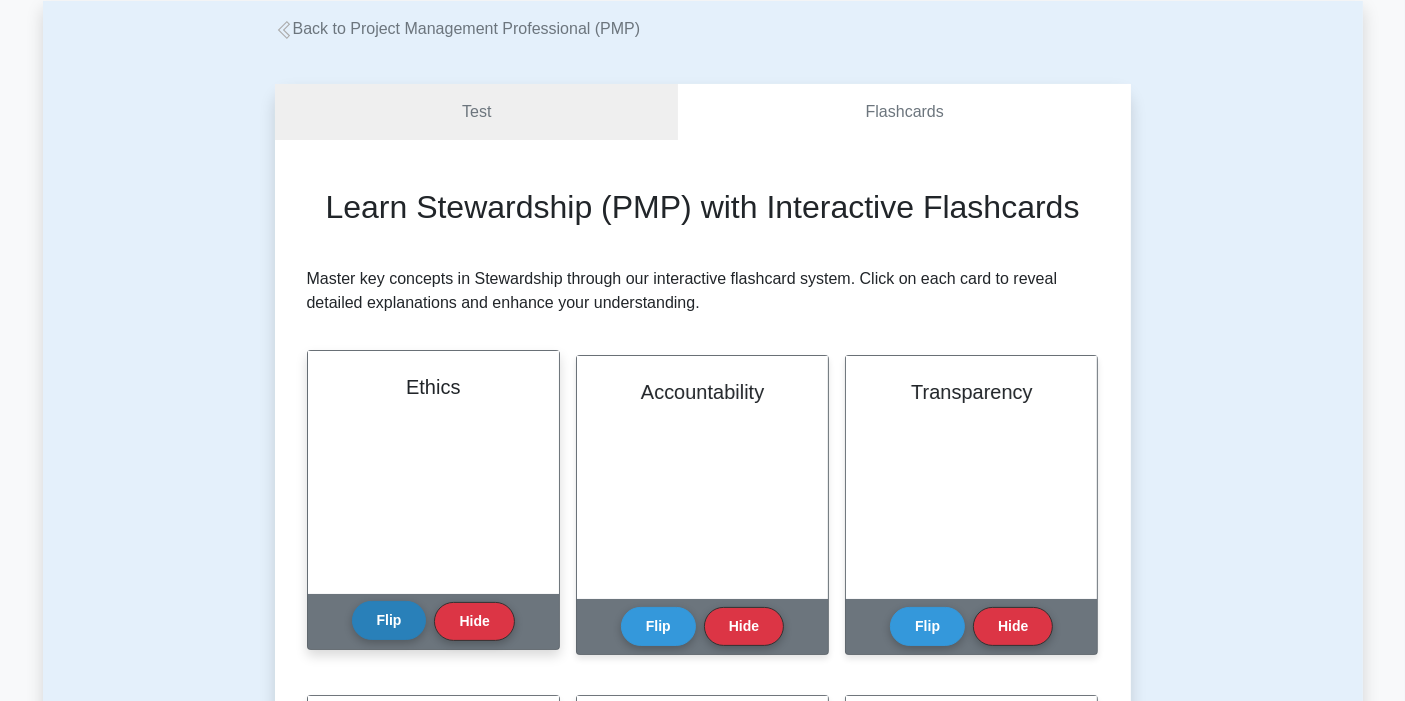 click on "Flip" at bounding box center (389, 620) 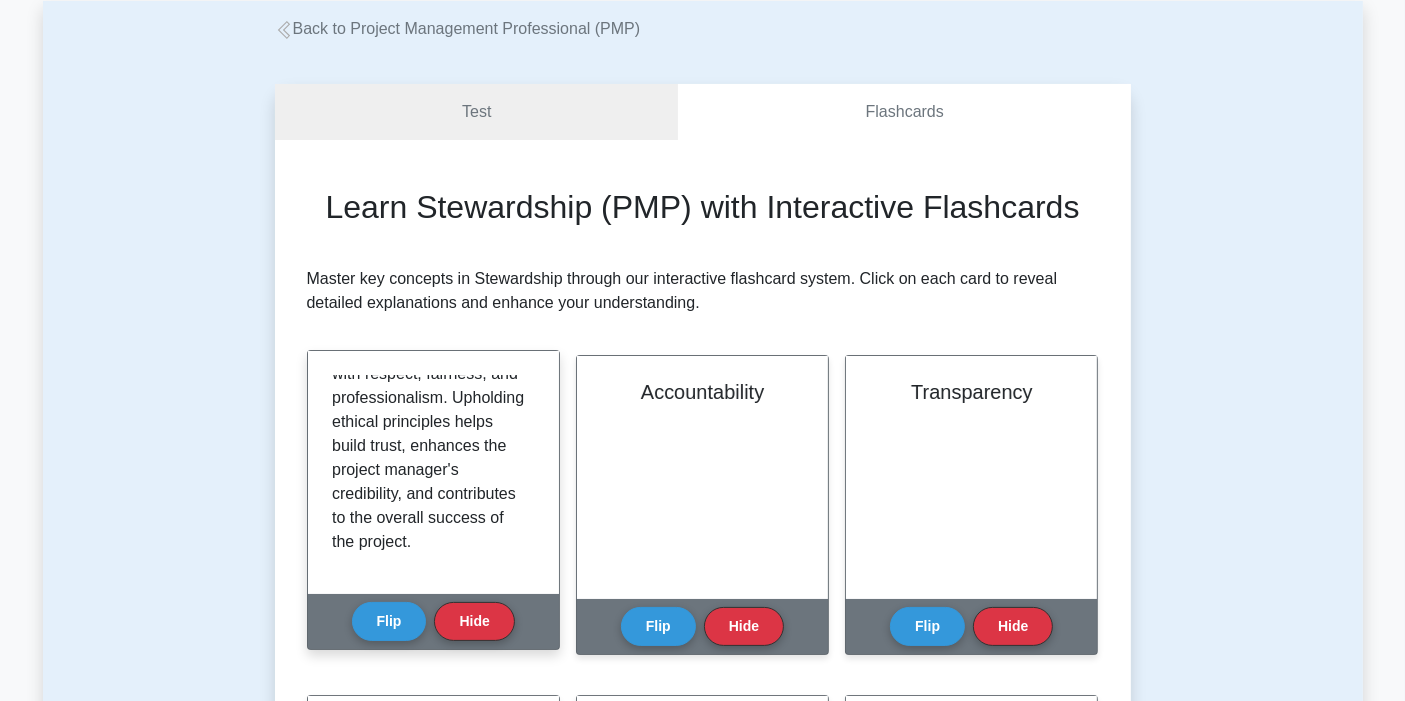 scroll, scrollTop: 540, scrollLeft: 0, axis: vertical 